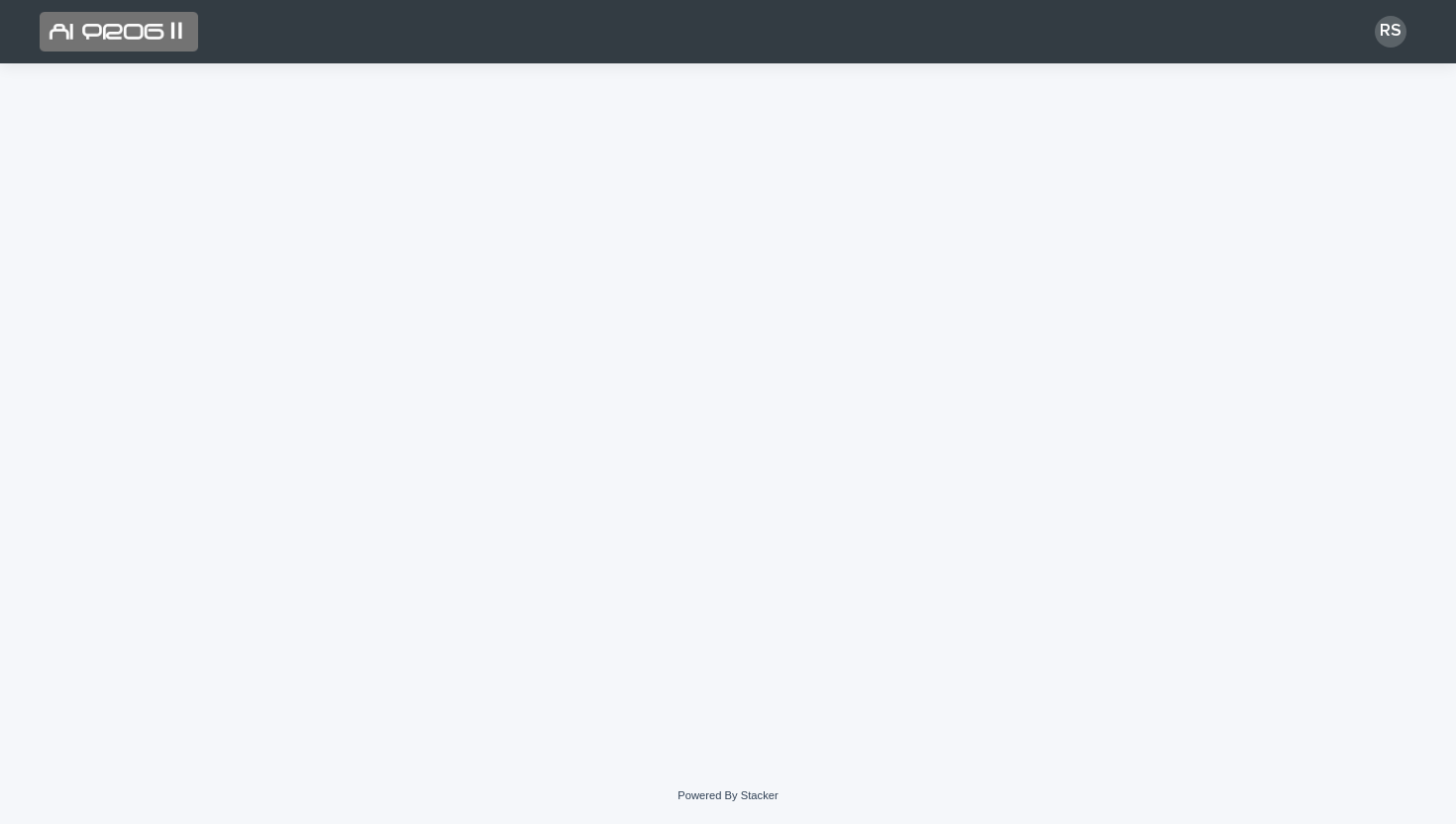 scroll, scrollTop: 0, scrollLeft: 0, axis: both 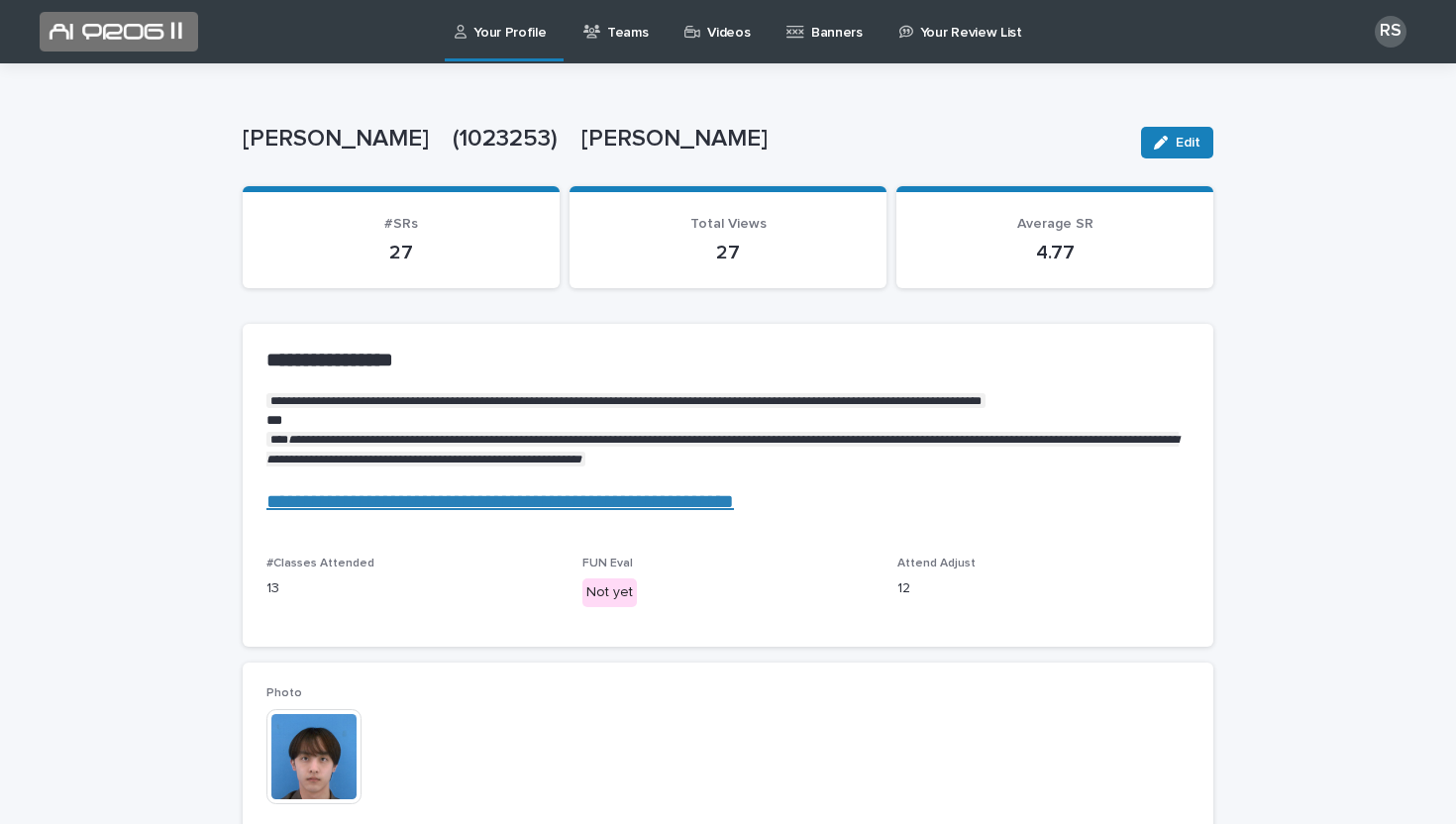 click at bounding box center [724, 381] 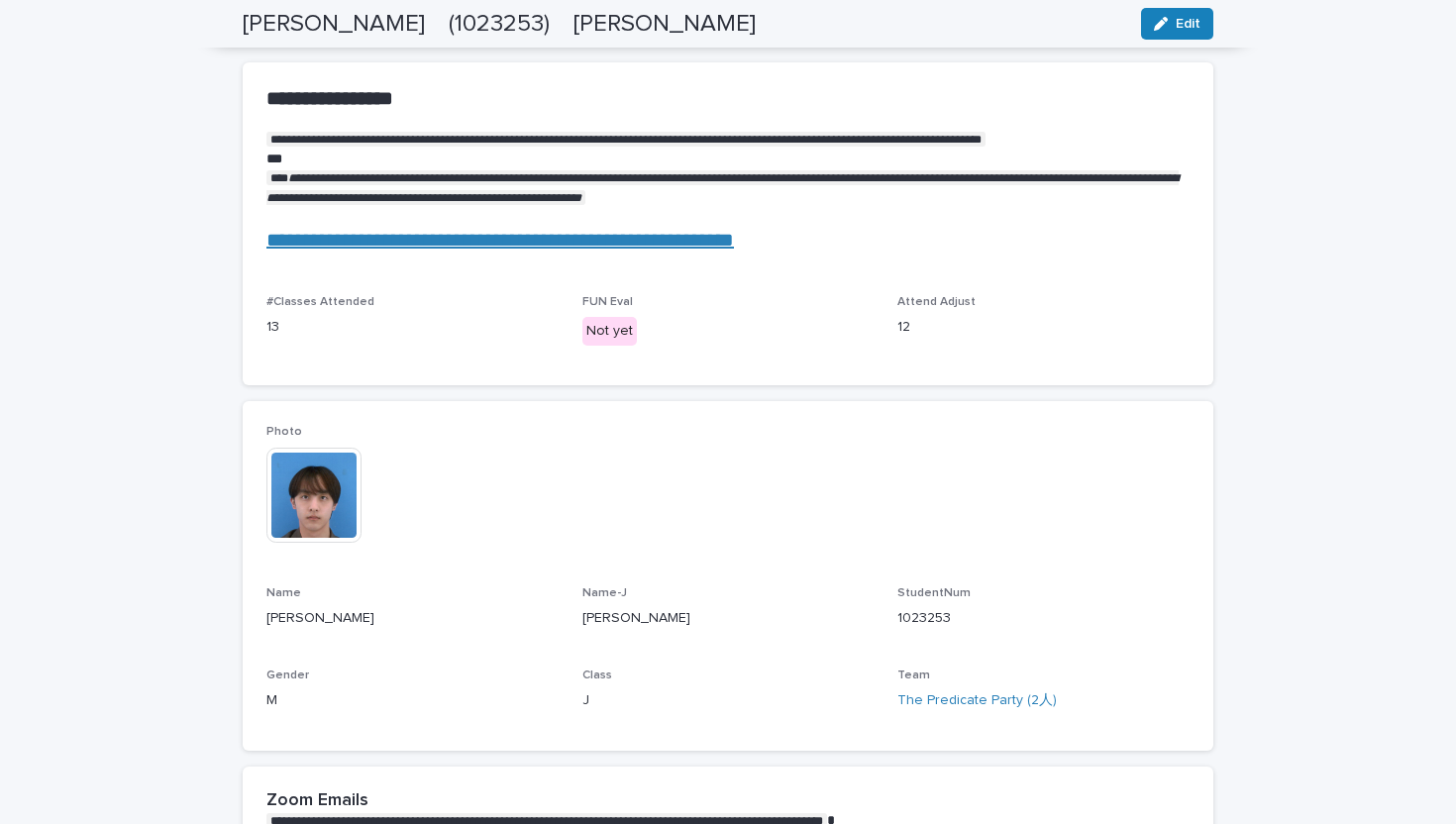 scroll, scrollTop: 0, scrollLeft: 0, axis: both 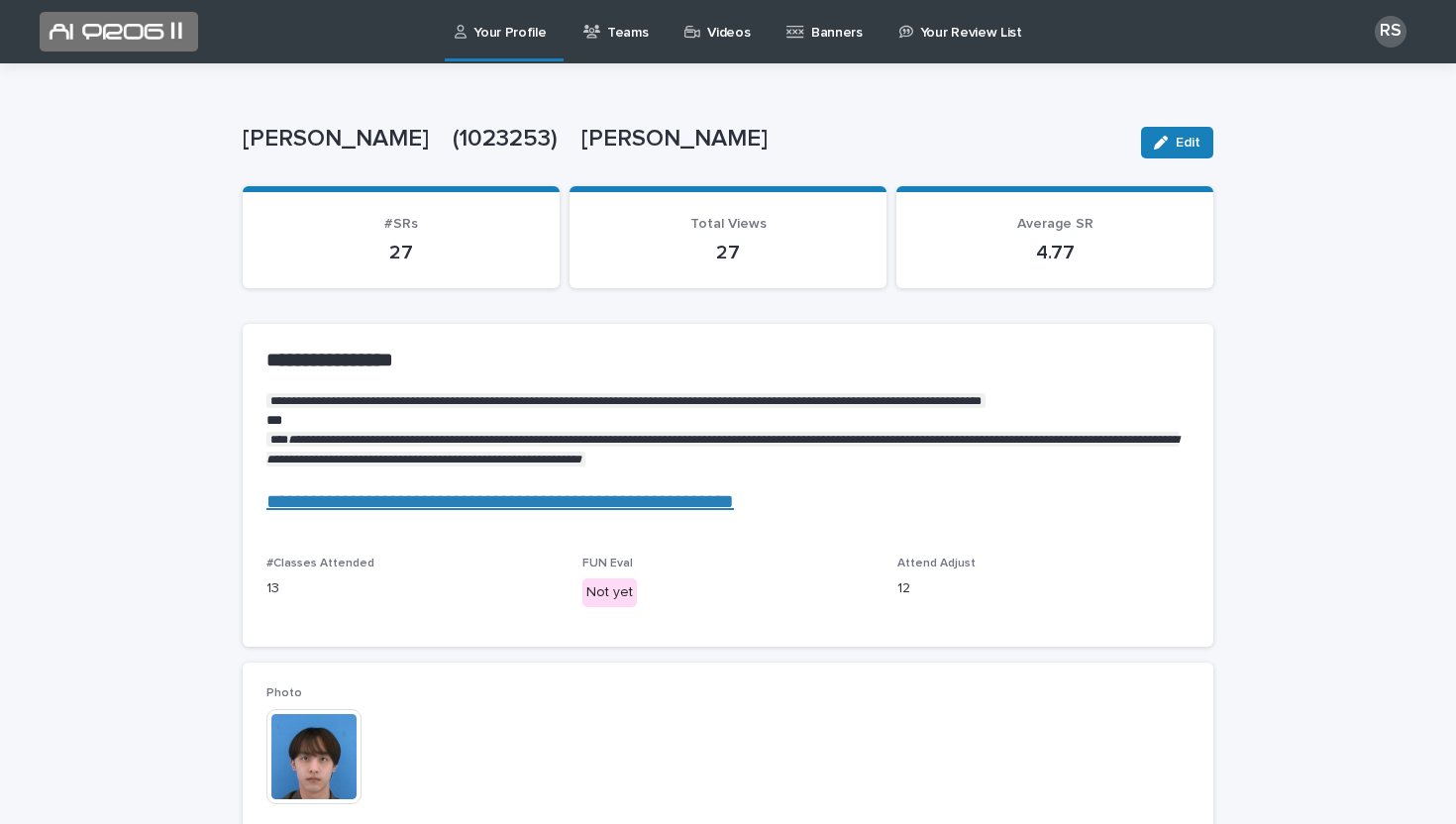 click on "Videos" at bounding box center (728, 21) 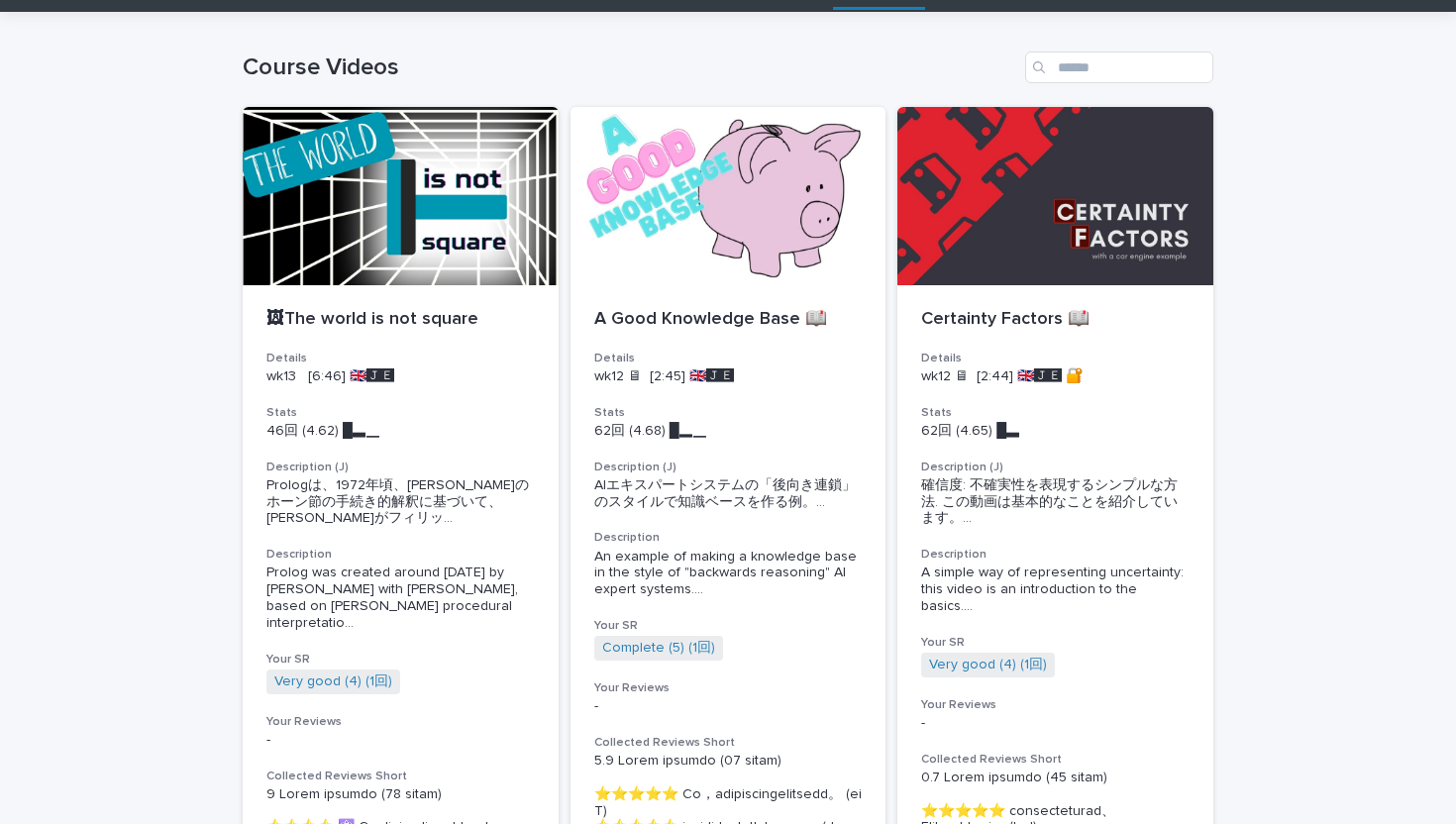 scroll, scrollTop: 0, scrollLeft: 0, axis: both 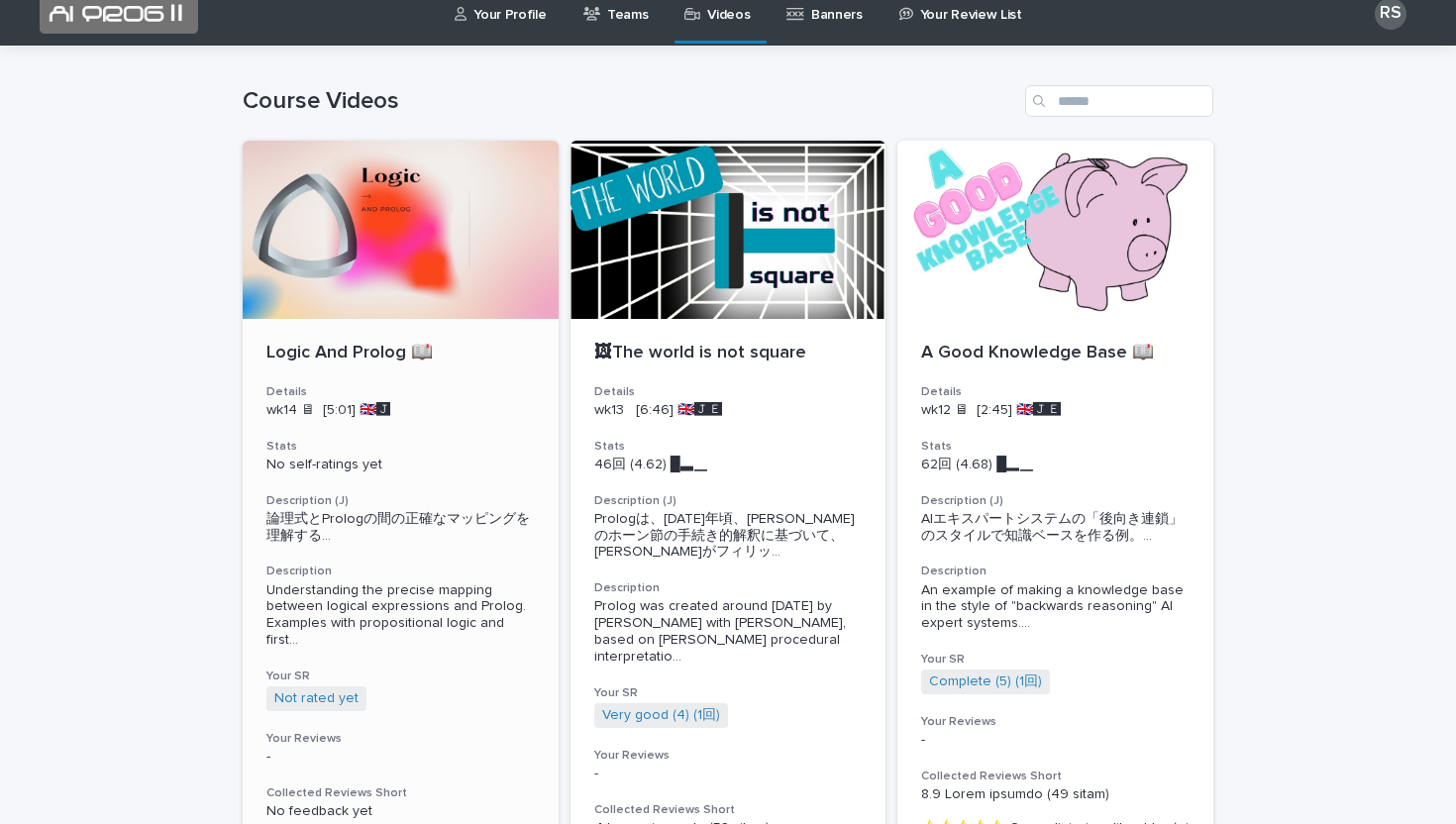 click at bounding box center [400, 230] 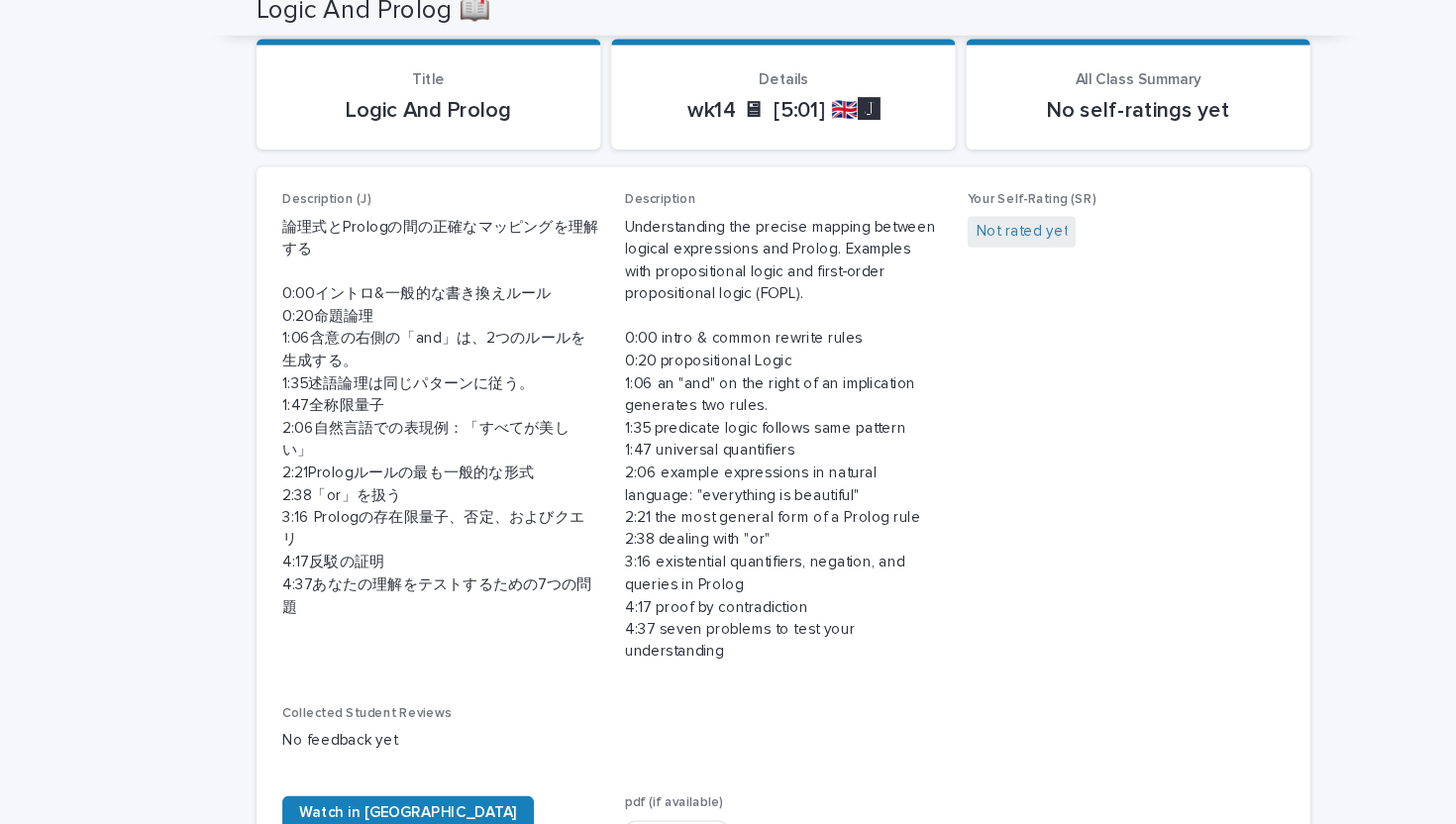 scroll, scrollTop: 0, scrollLeft: 0, axis: both 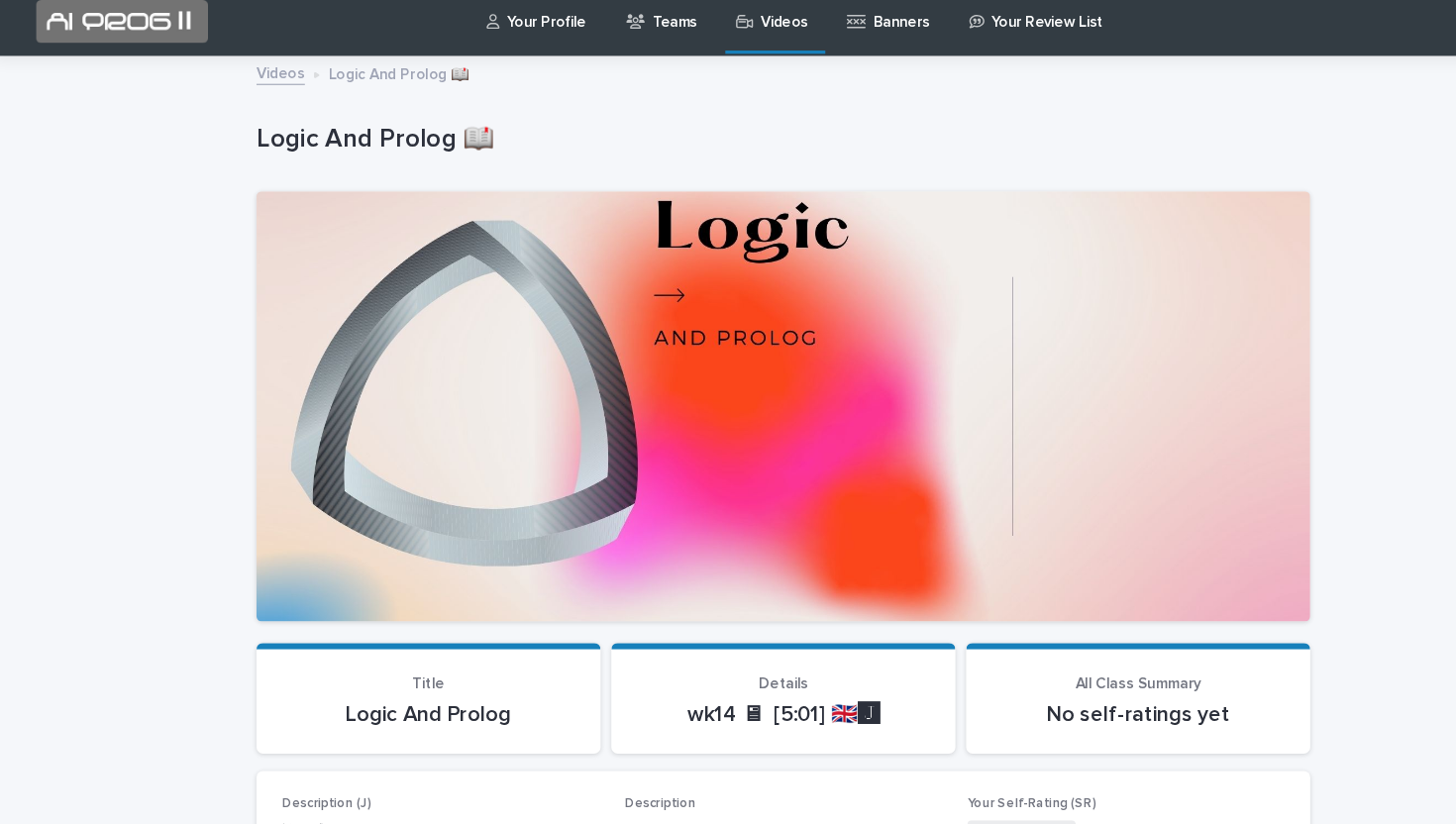 click on "Your Profile" at bounding box center (509, 21) 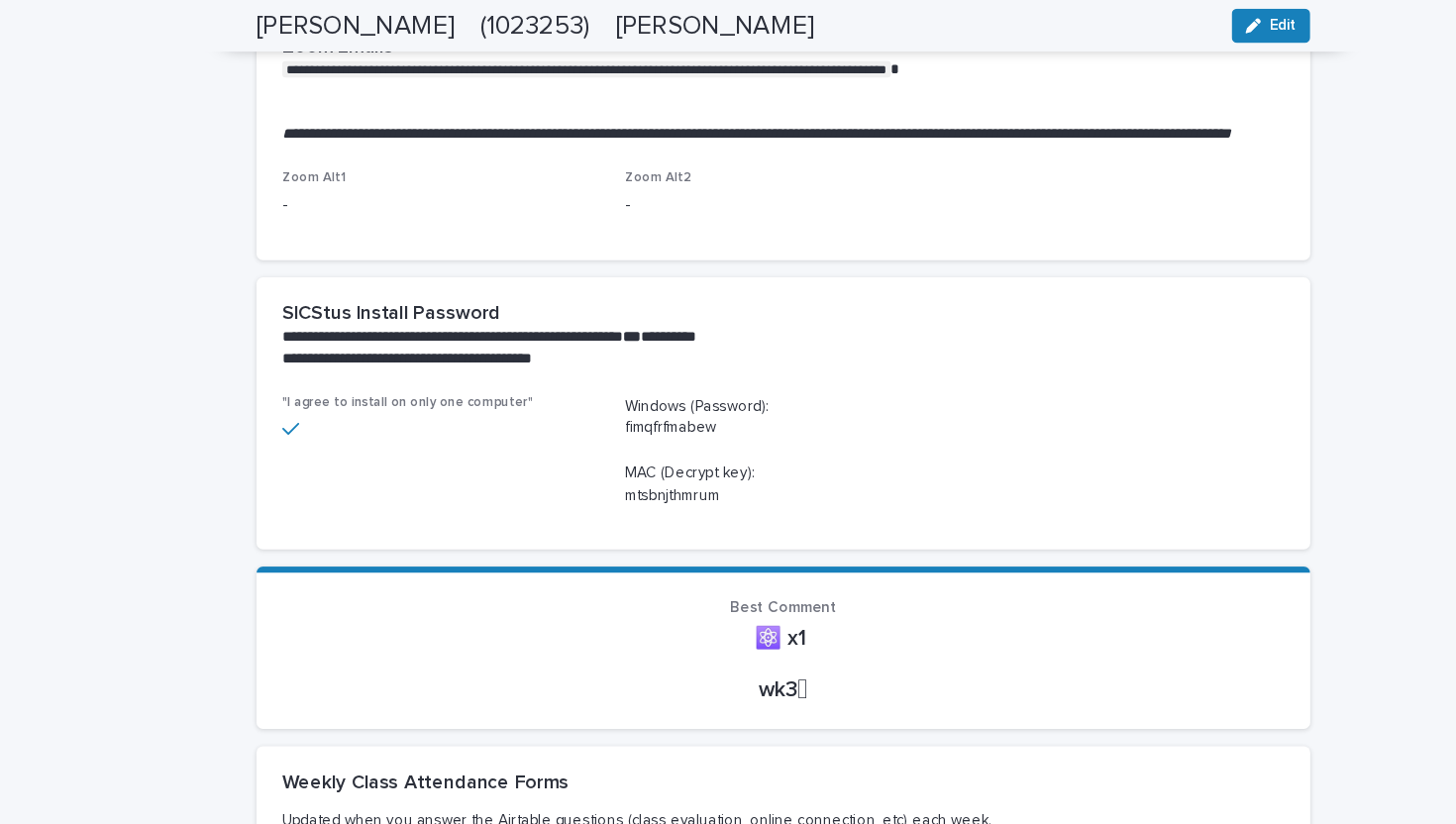 scroll, scrollTop: 994, scrollLeft: 0, axis: vertical 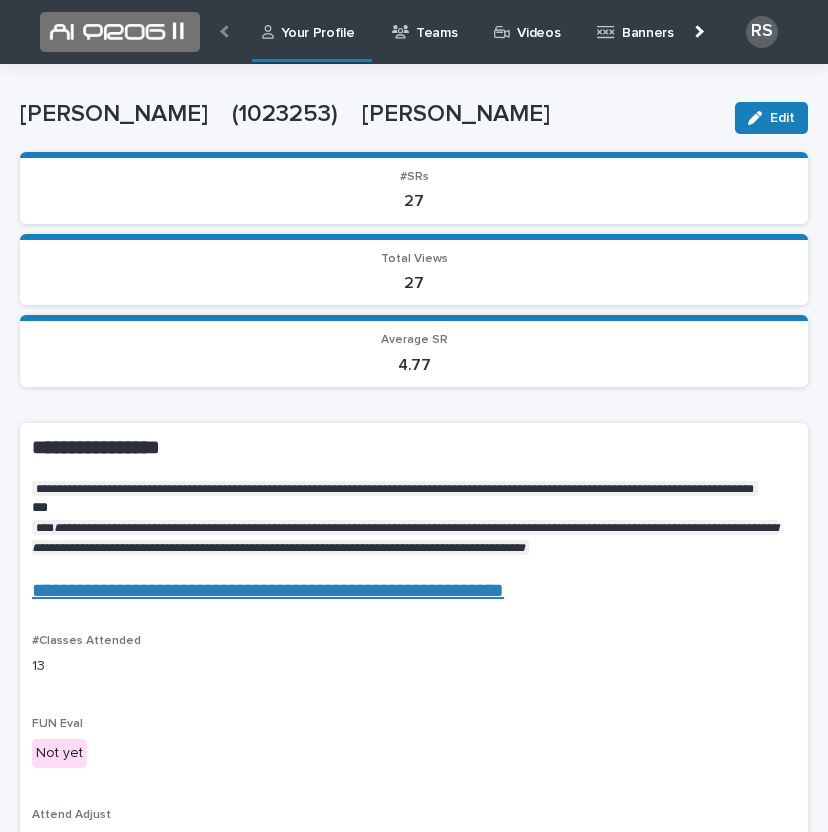 click on "Teams" at bounding box center [436, 21] 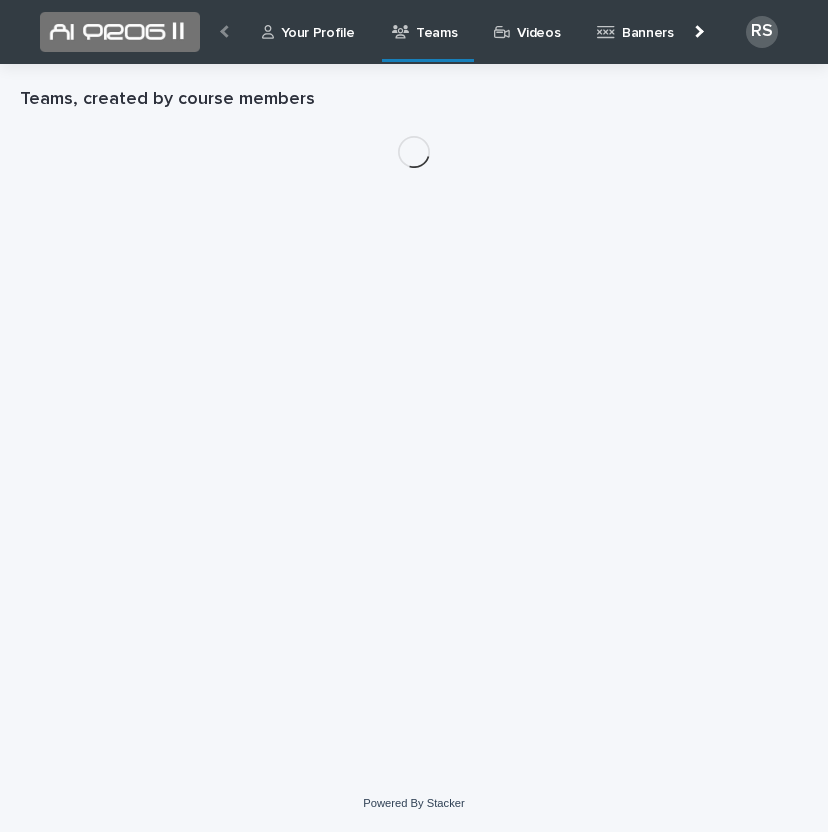 click on "Videos" at bounding box center (530, 31) 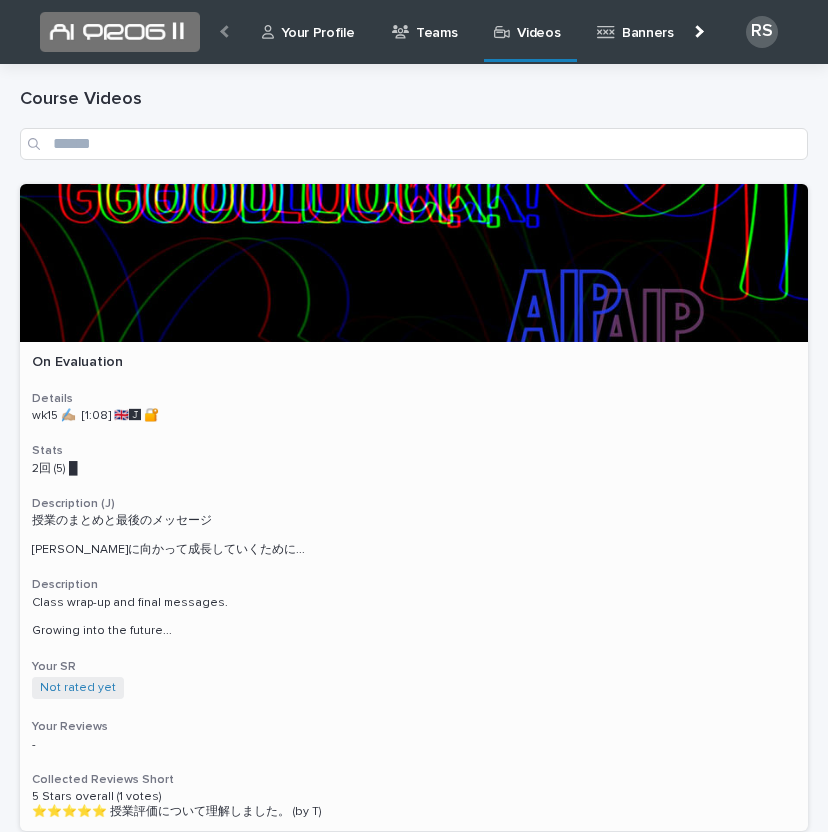 click at bounding box center [414, 263] 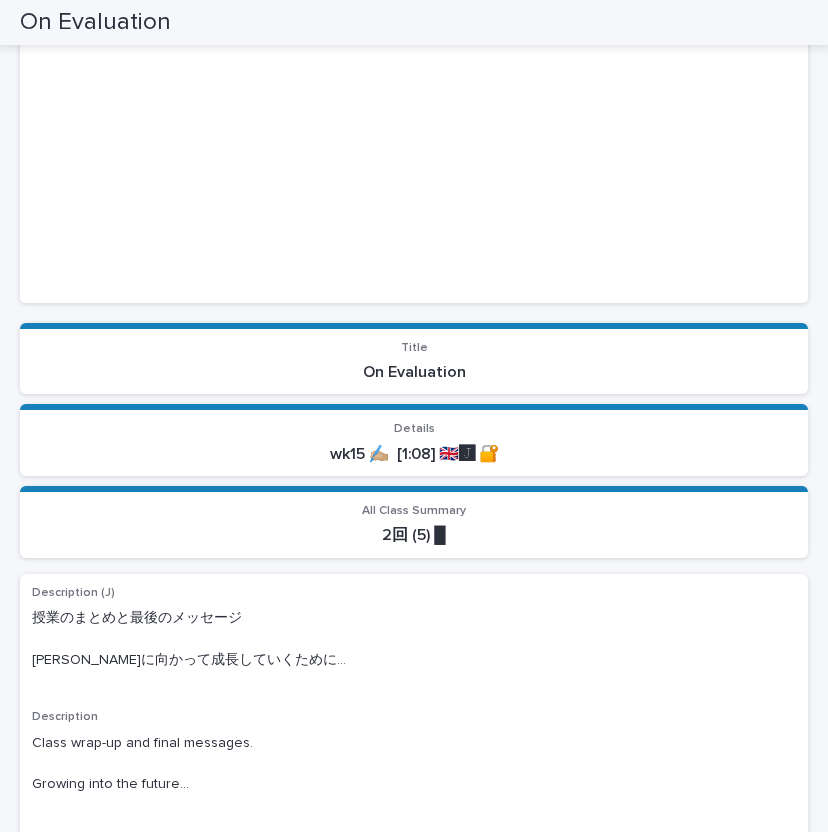 scroll, scrollTop: 0, scrollLeft: 0, axis: both 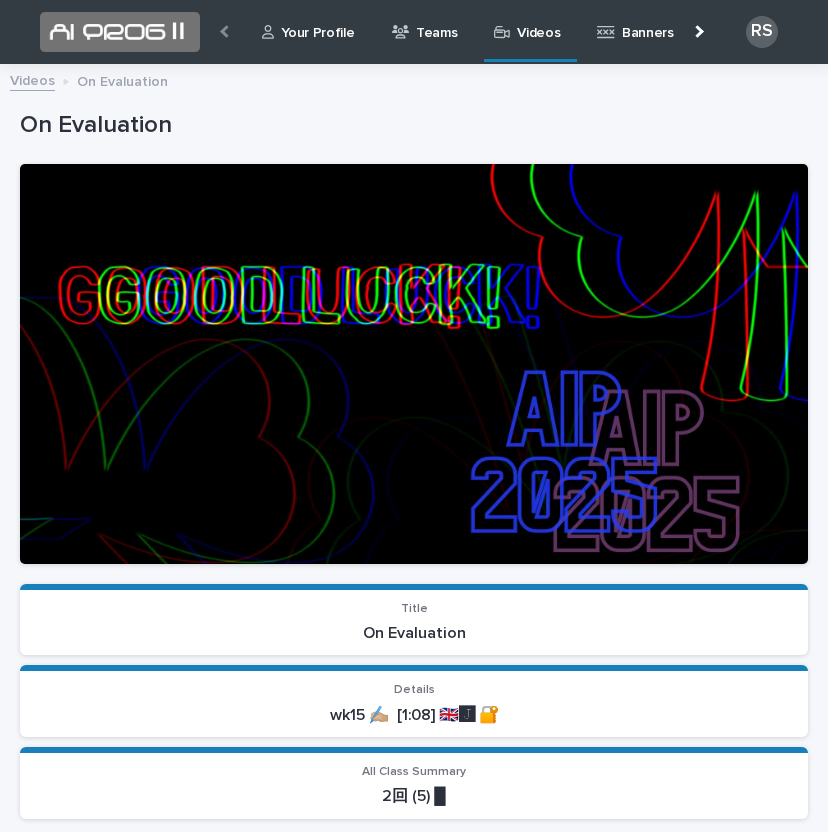 click on "Videos" at bounding box center (530, 29) 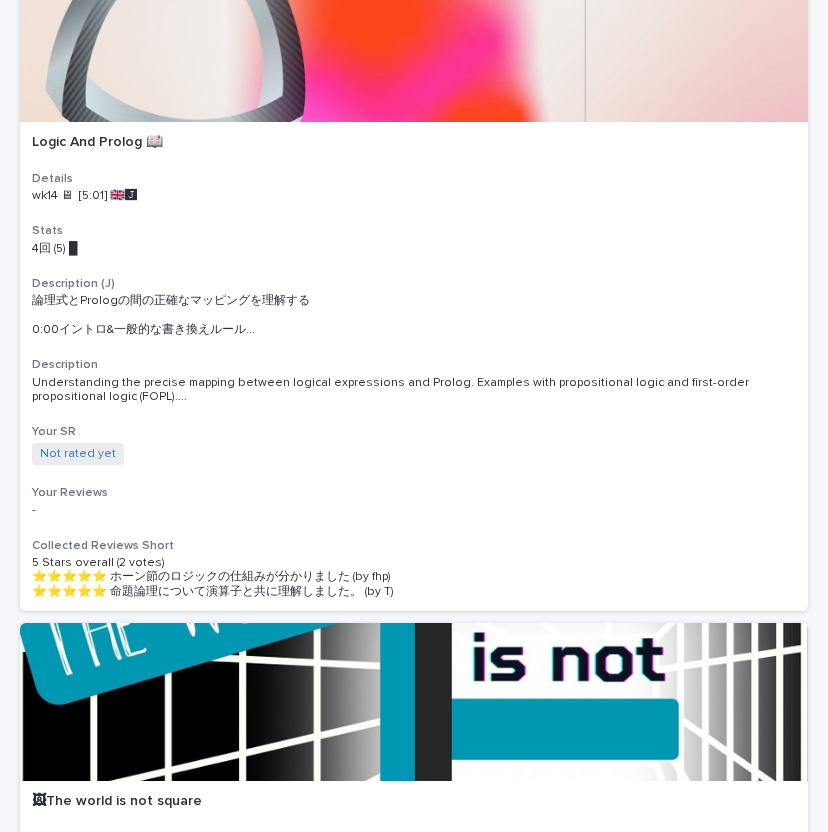scroll, scrollTop: 969, scrollLeft: 0, axis: vertical 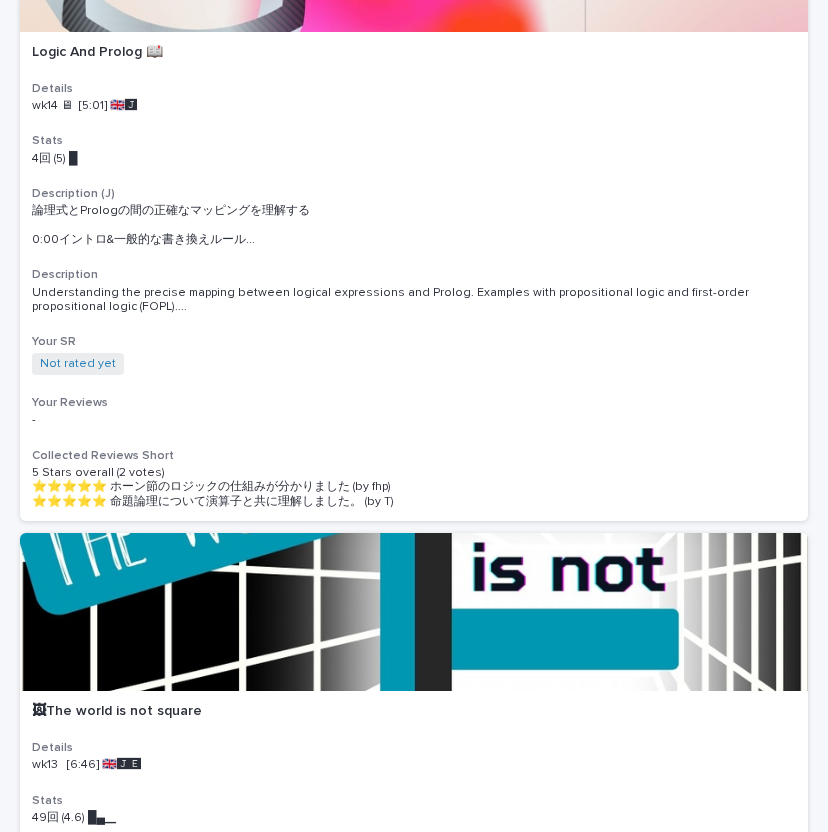 click on "Understanding the precise mapping between logical expressions and Prolog. Examples with propositional logic and first-order propositional logic (FOPL).
..." at bounding box center (414, 300) 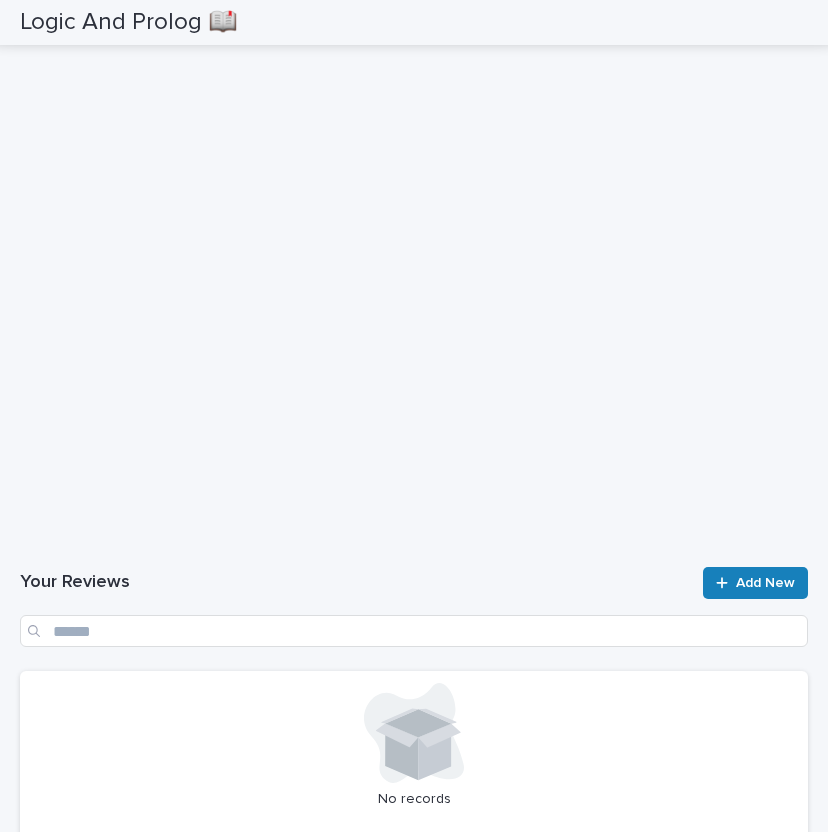 scroll, scrollTop: 2058, scrollLeft: 0, axis: vertical 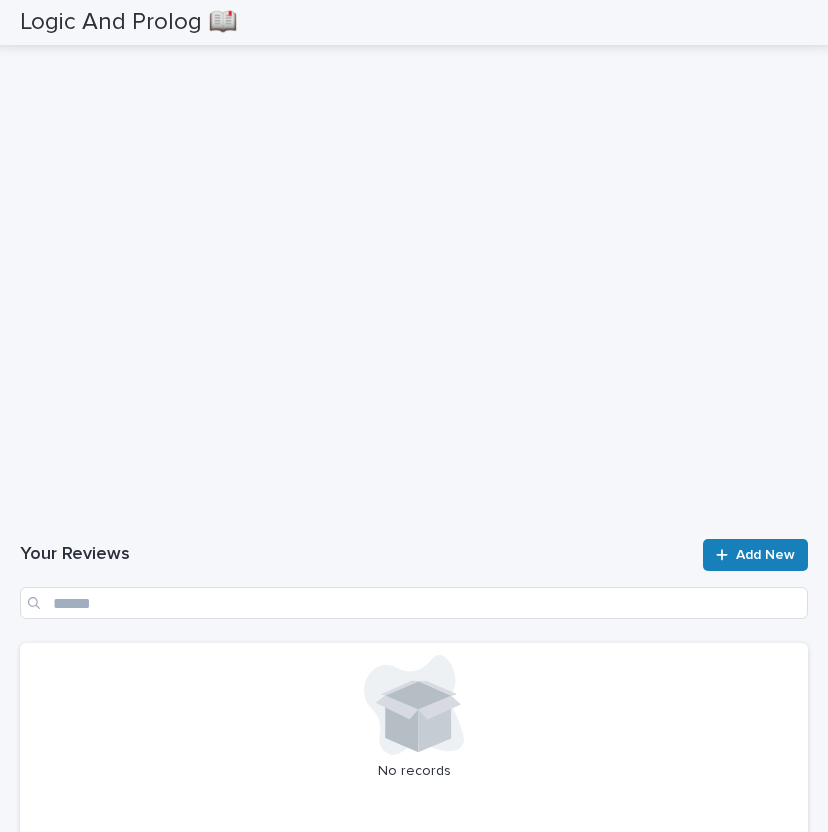 click on "Your Reviews" at bounding box center [355, 555] 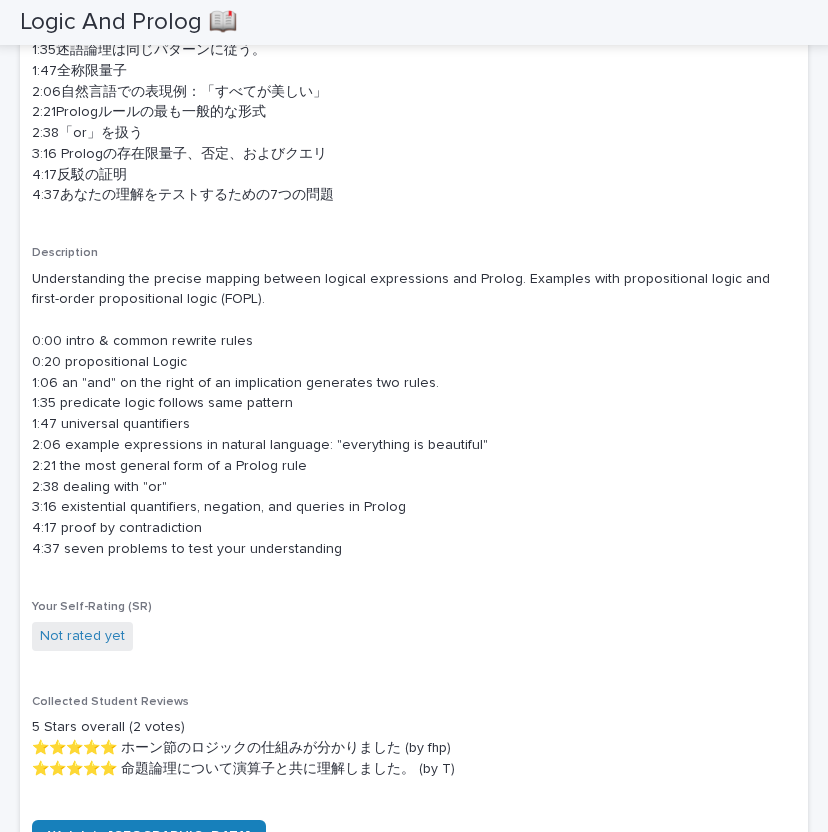 scroll, scrollTop: 1036, scrollLeft: 0, axis: vertical 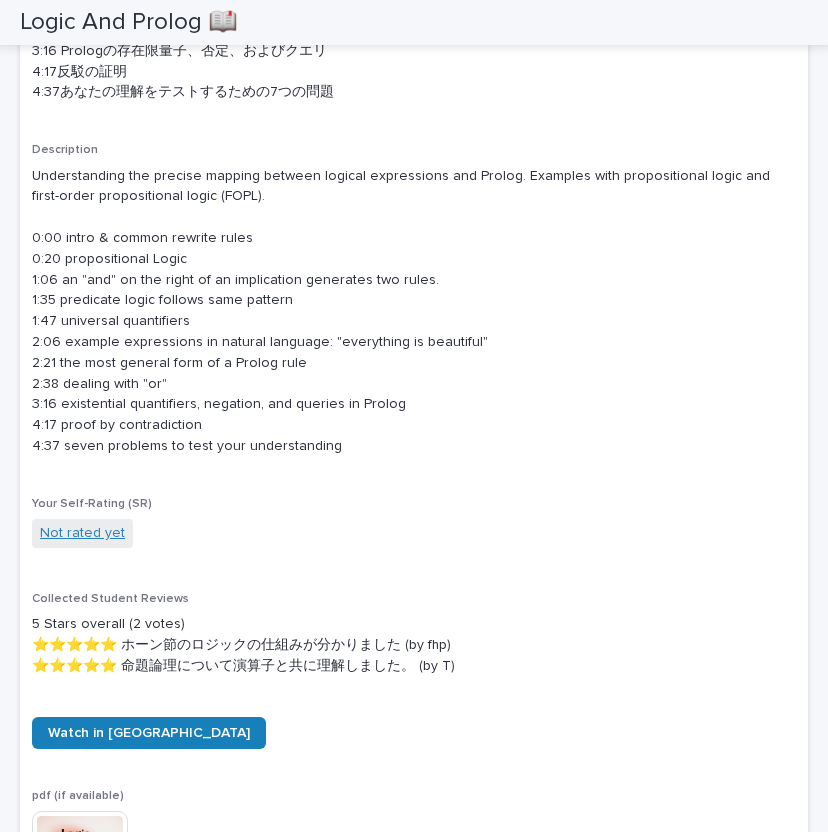 click on "Not rated yet" at bounding box center (82, 533) 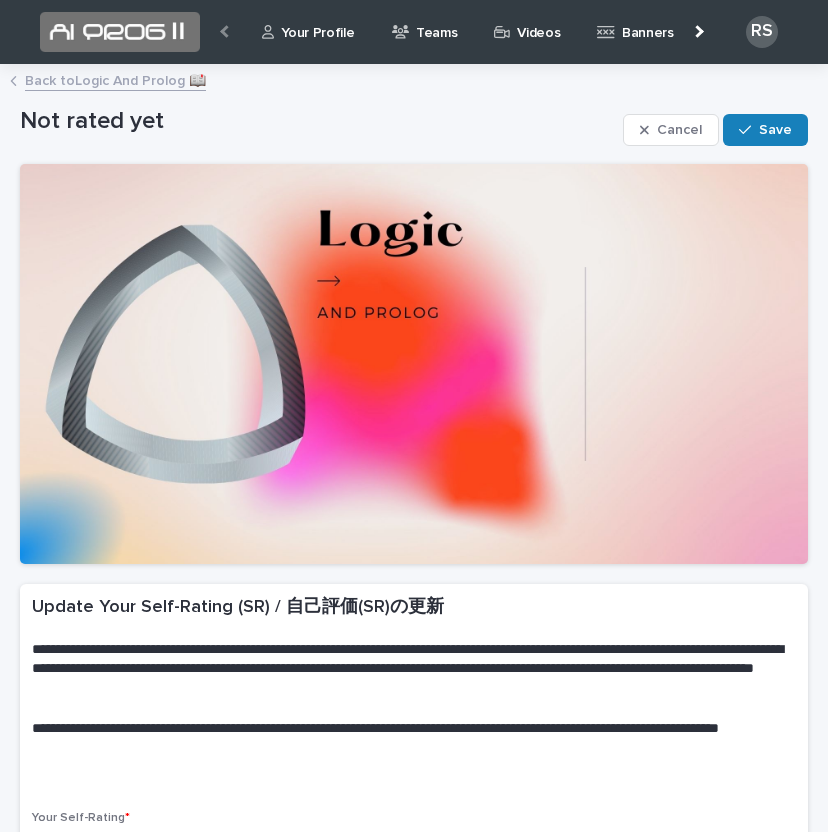 scroll, scrollTop: 344, scrollLeft: 0, axis: vertical 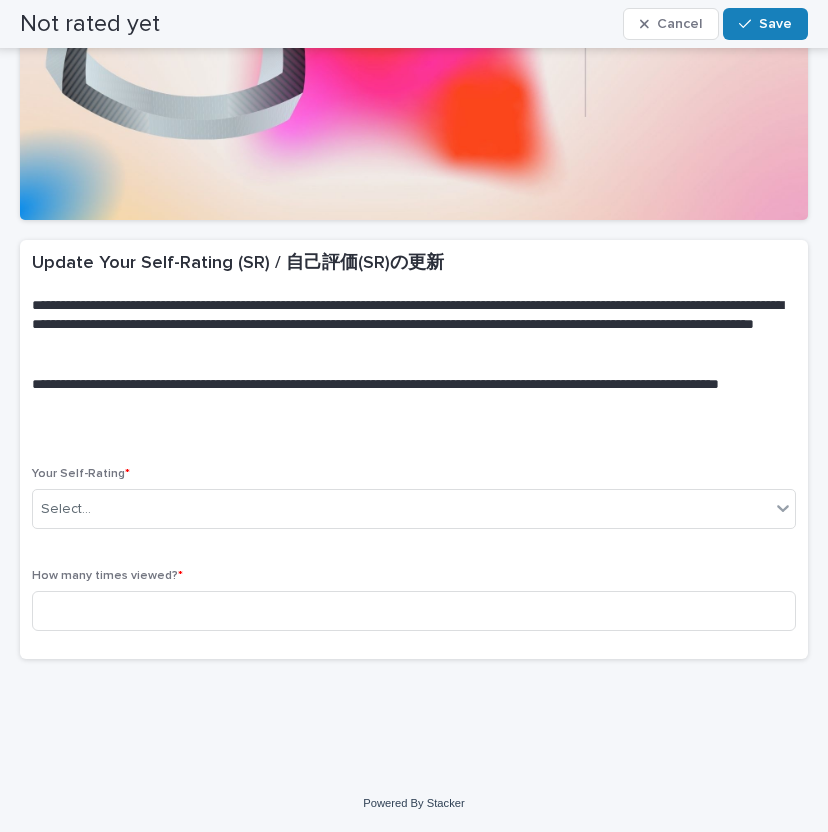 click on "Your Self-Rating * Select..." at bounding box center [414, 506] 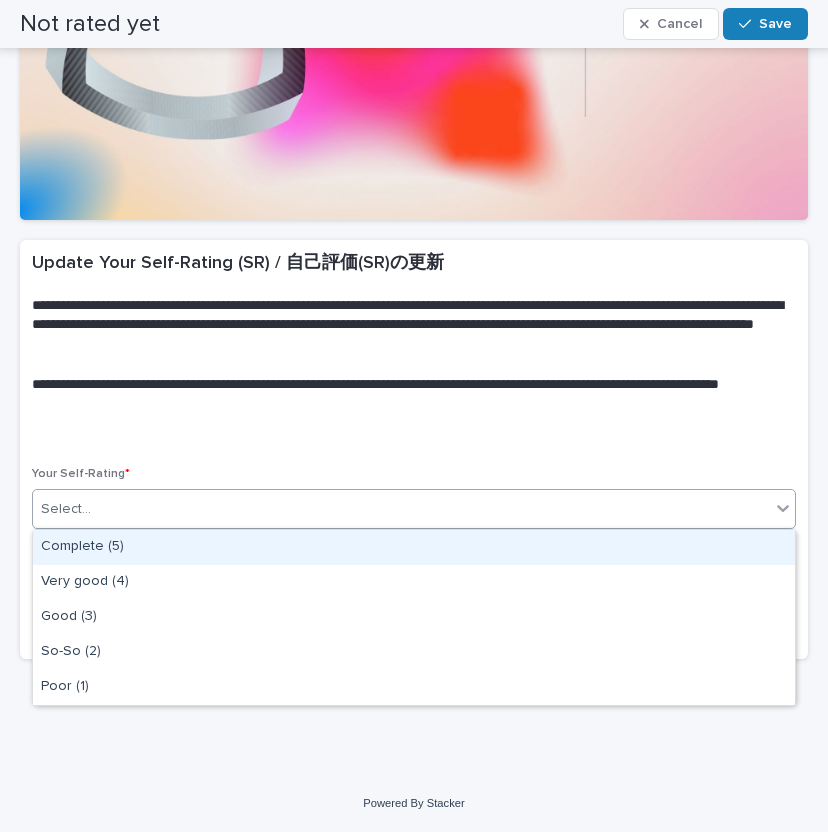 click on "Select..." at bounding box center (401, 509) 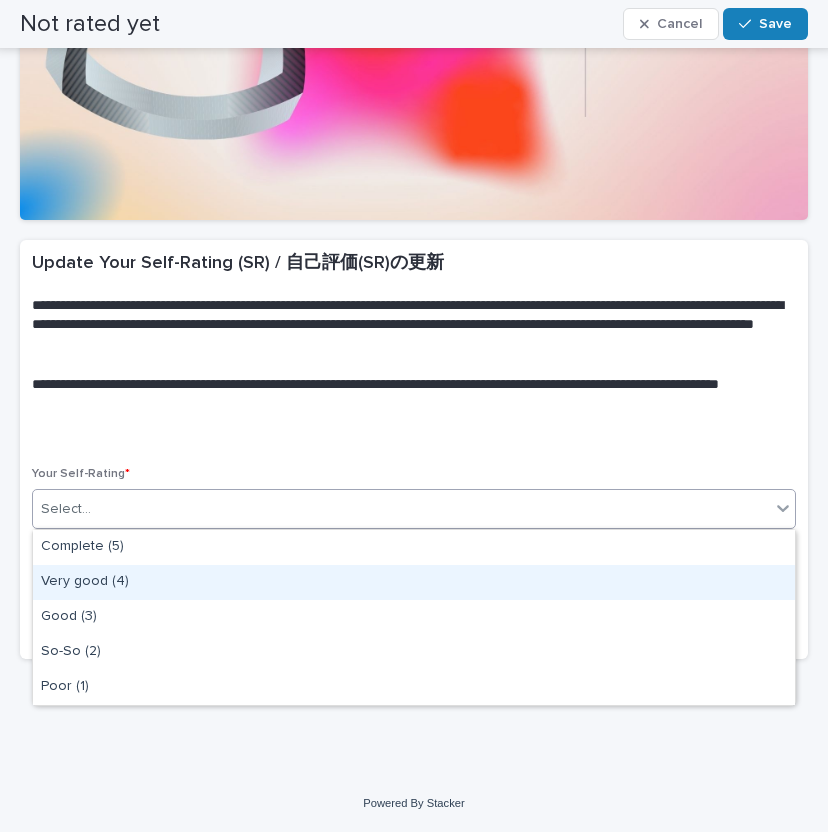 click on "Very good (4)" at bounding box center [414, 582] 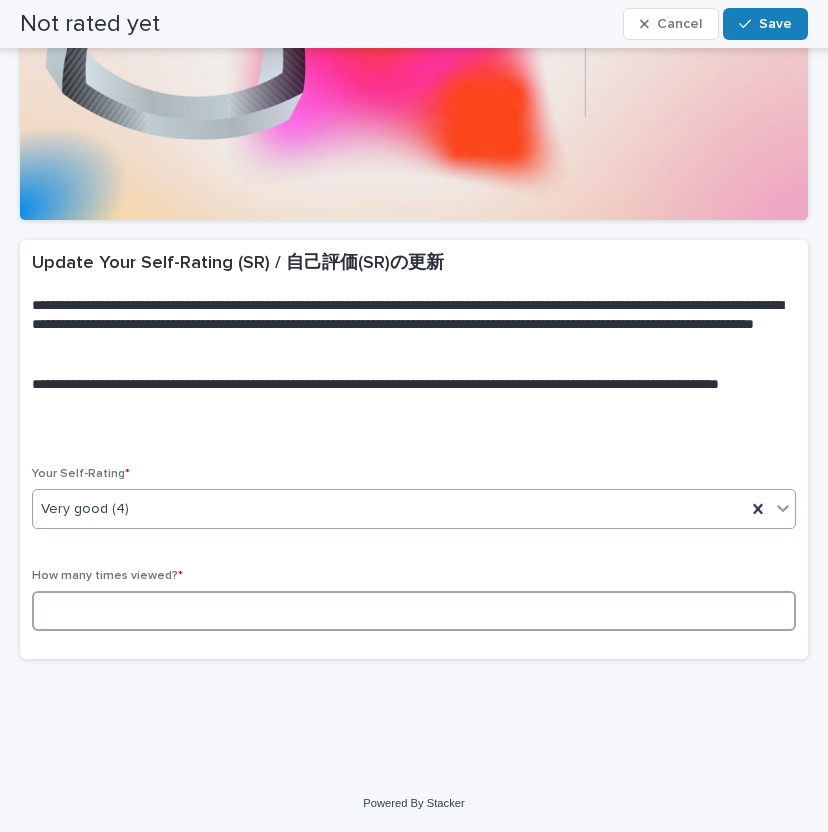 click at bounding box center (414, 611) 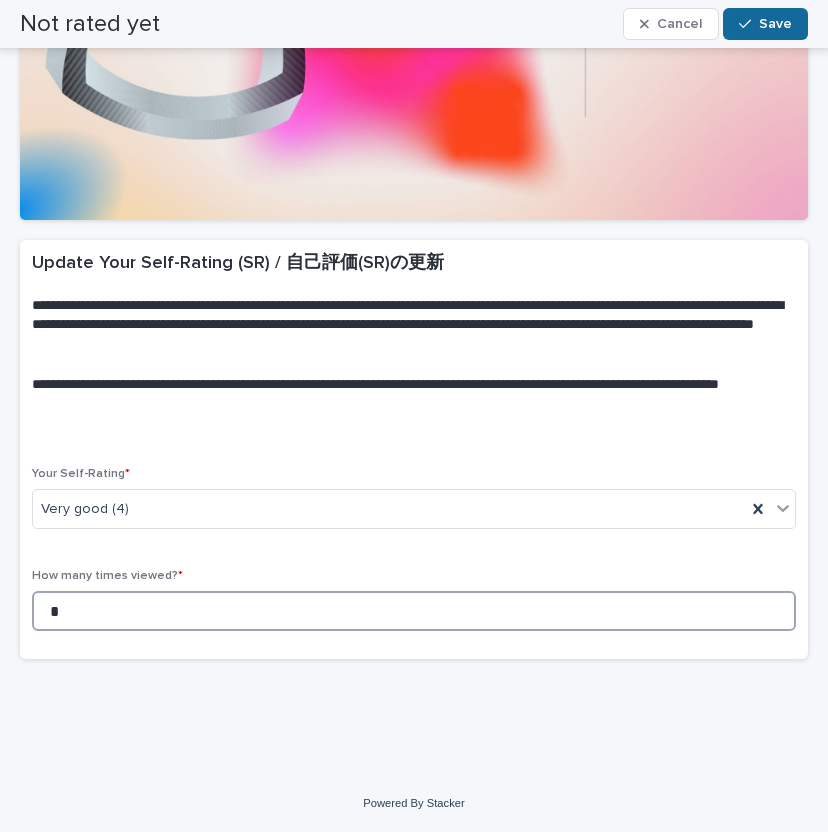 type on "*" 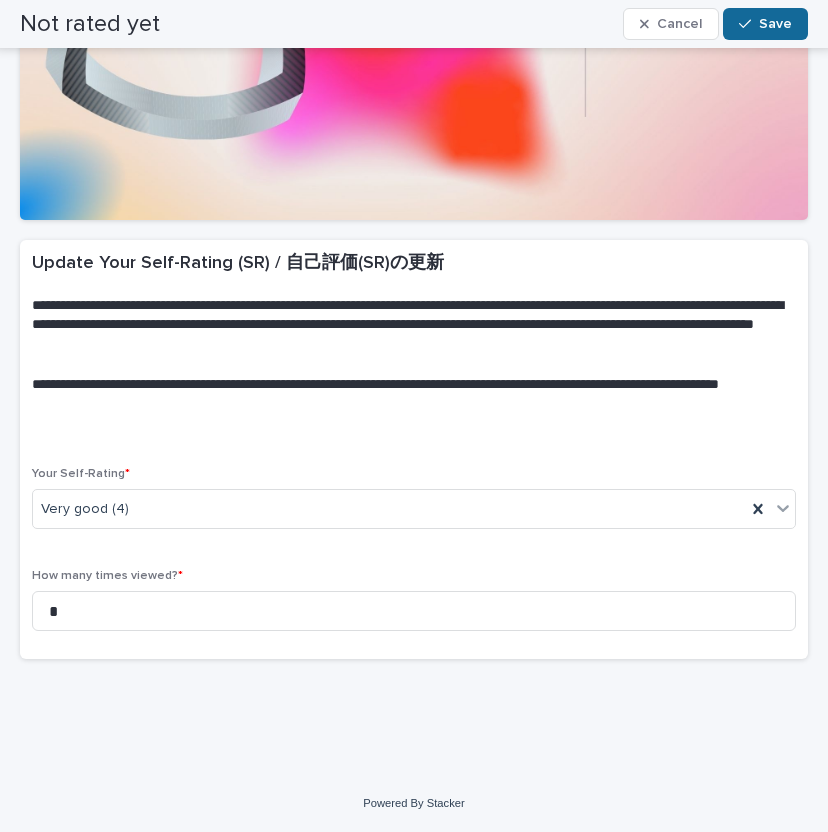 click on "Save" at bounding box center [775, 24] 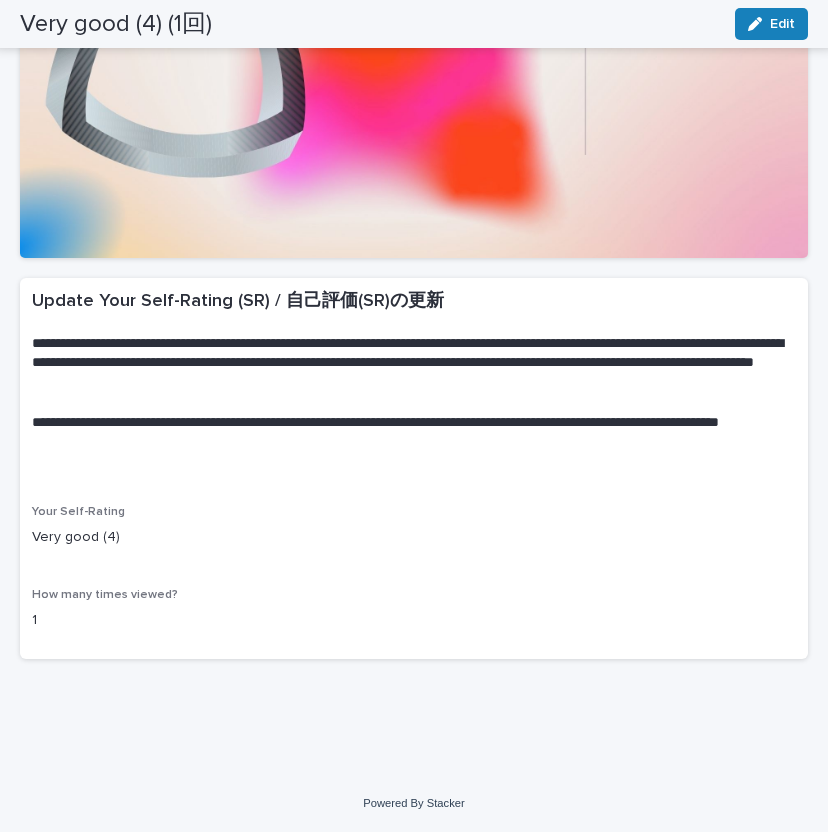 scroll, scrollTop: 0, scrollLeft: 0, axis: both 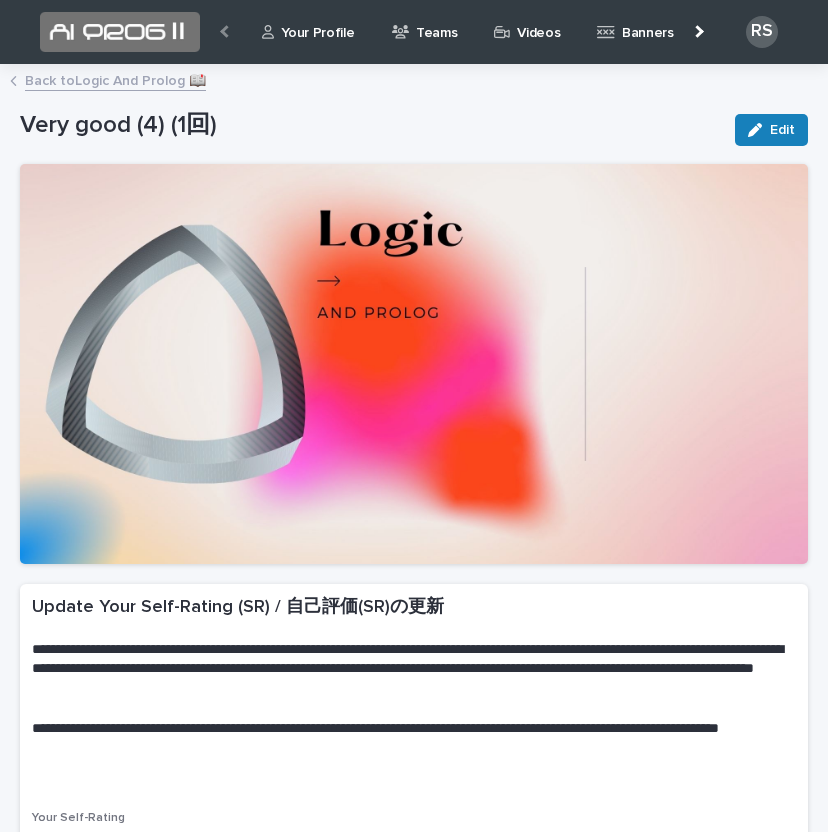 click 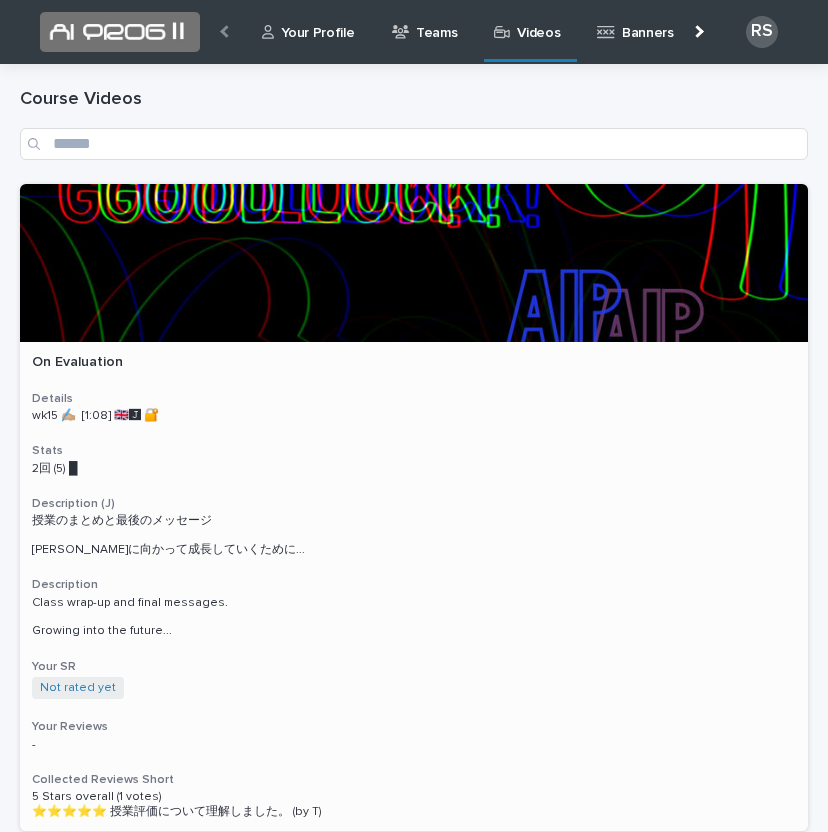 scroll, scrollTop: 68, scrollLeft: 0, axis: vertical 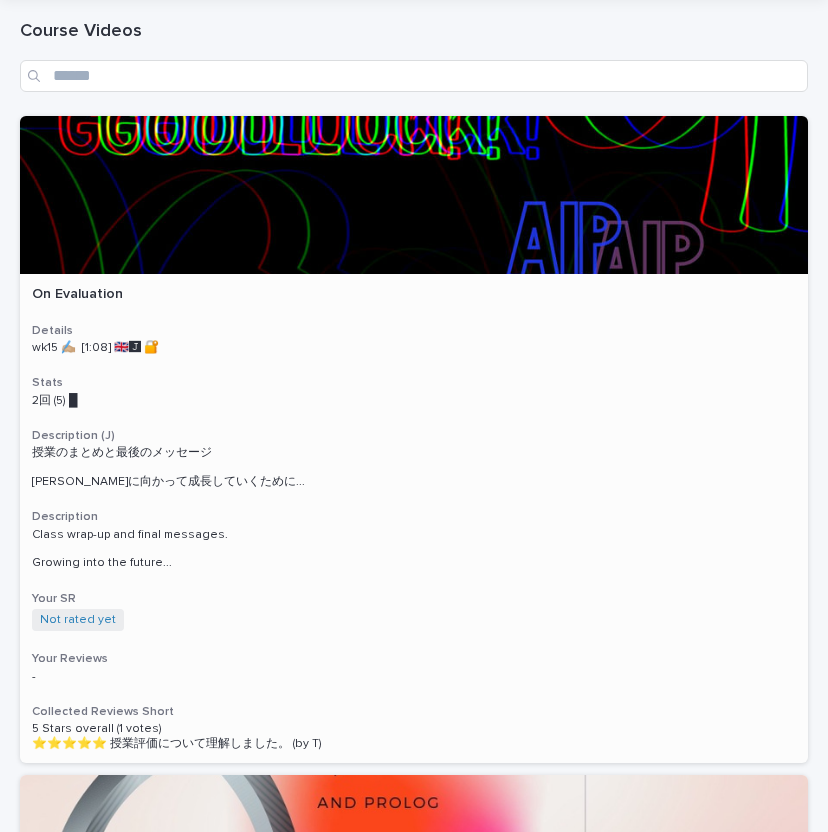 click at bounding box center (414, 195) 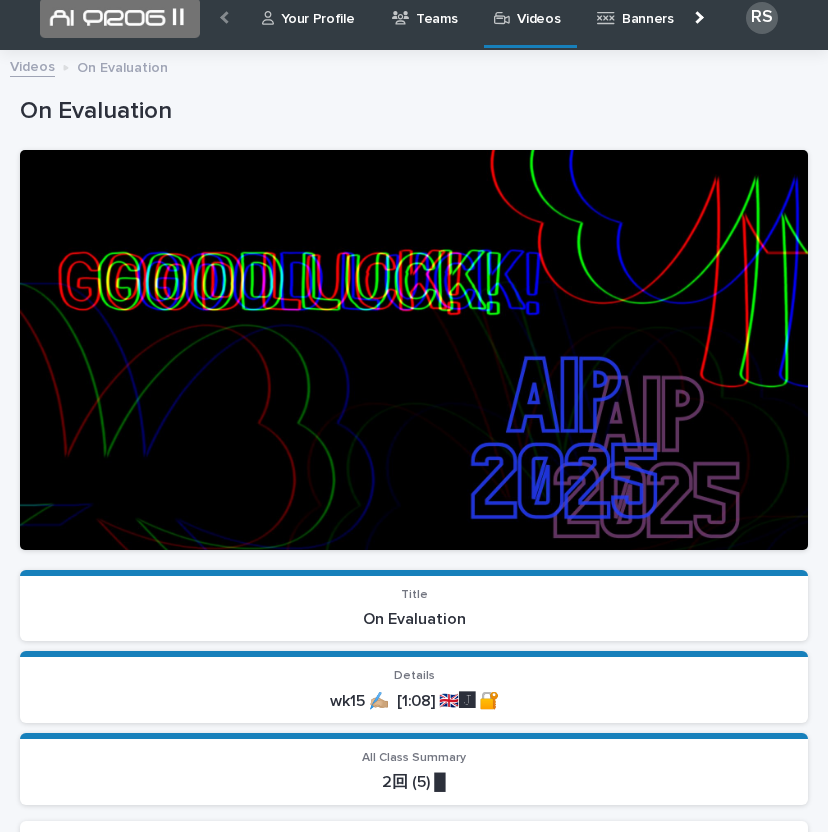 scroll, scrollTop: 0, scrollLeft: 0, axis: both 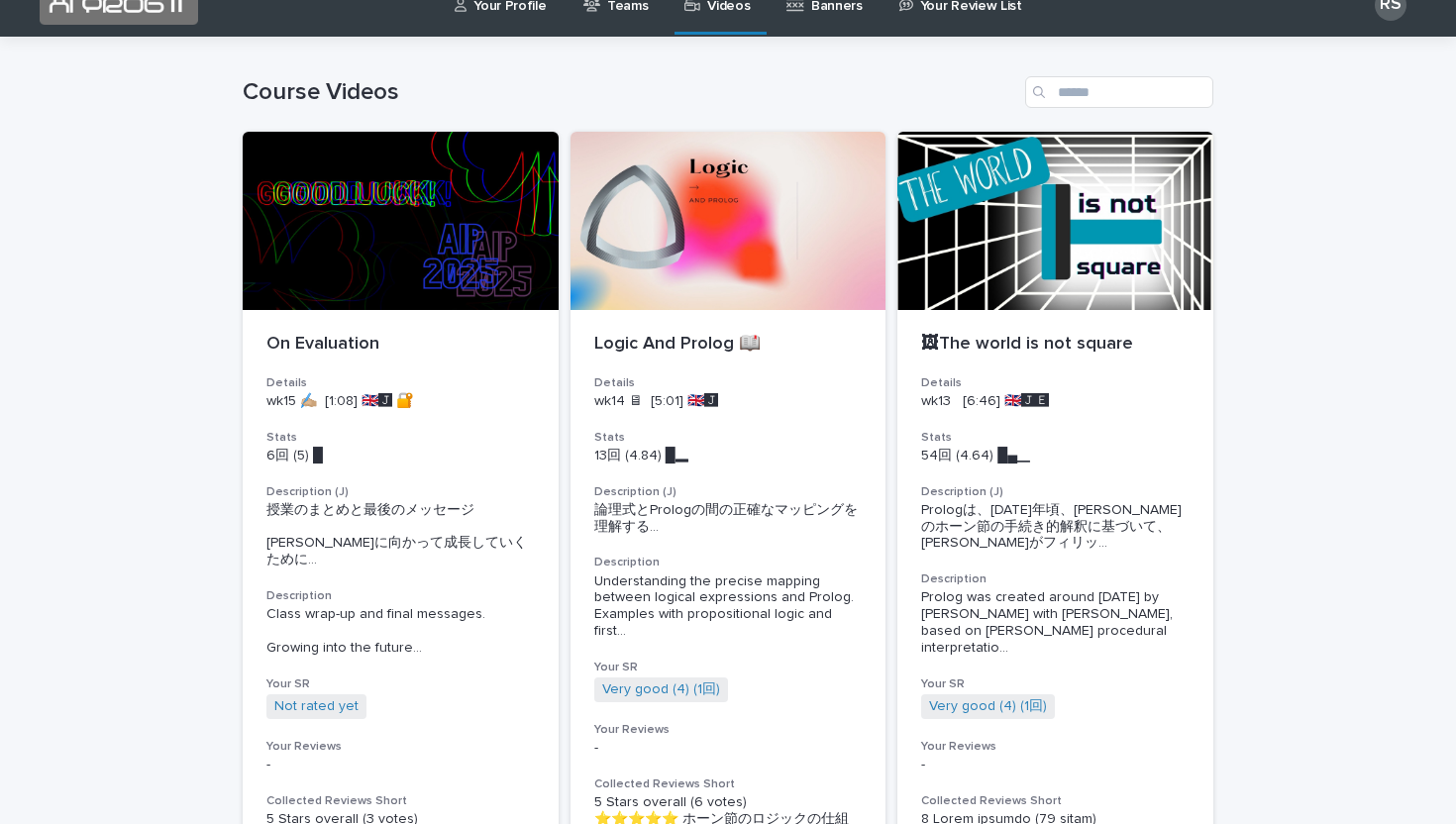 click on "Your Profile" at bounding box center (504, 4) 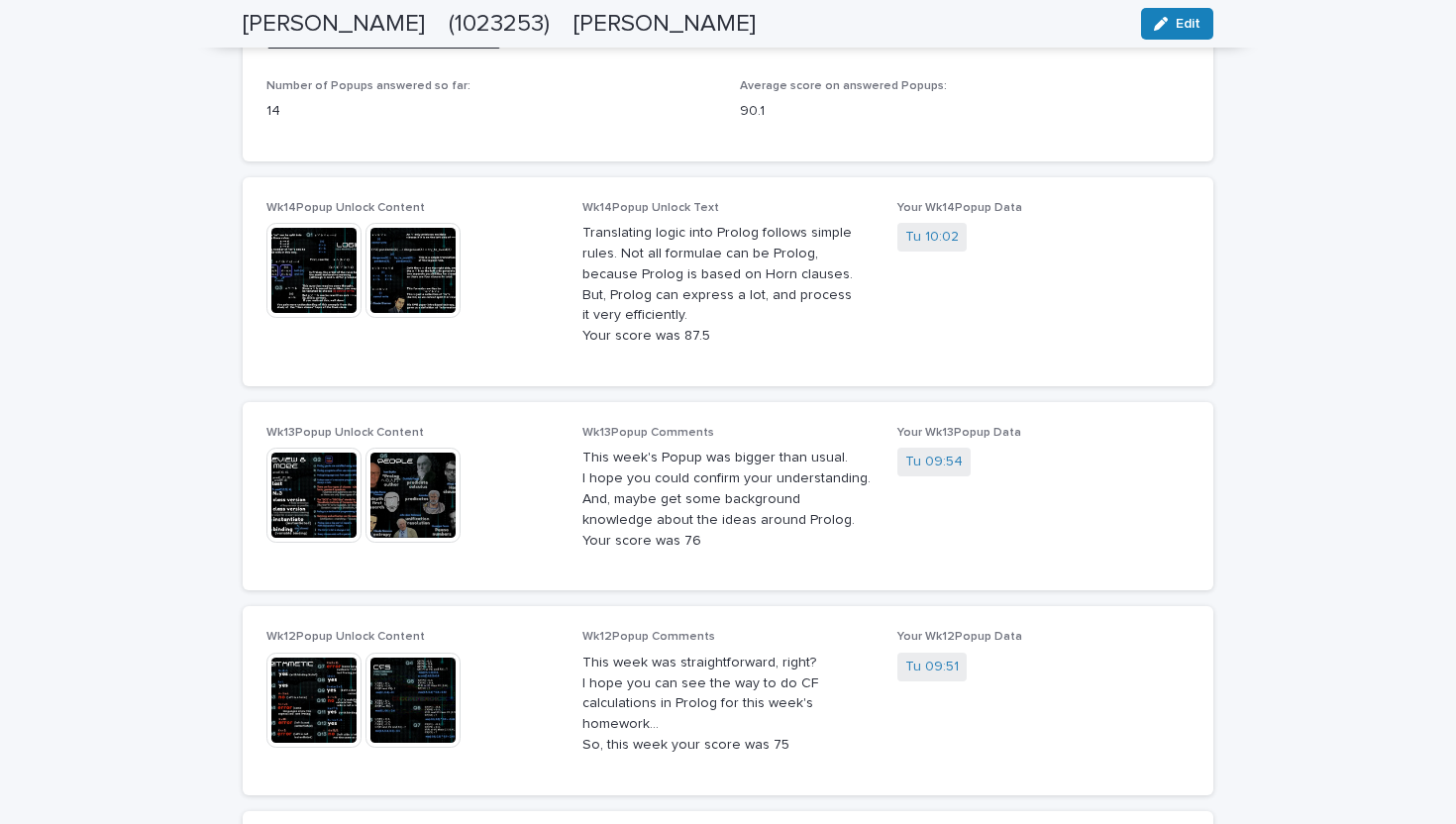scroll, scrollTop: 3616, scrollLeft: 0, axis: vertical 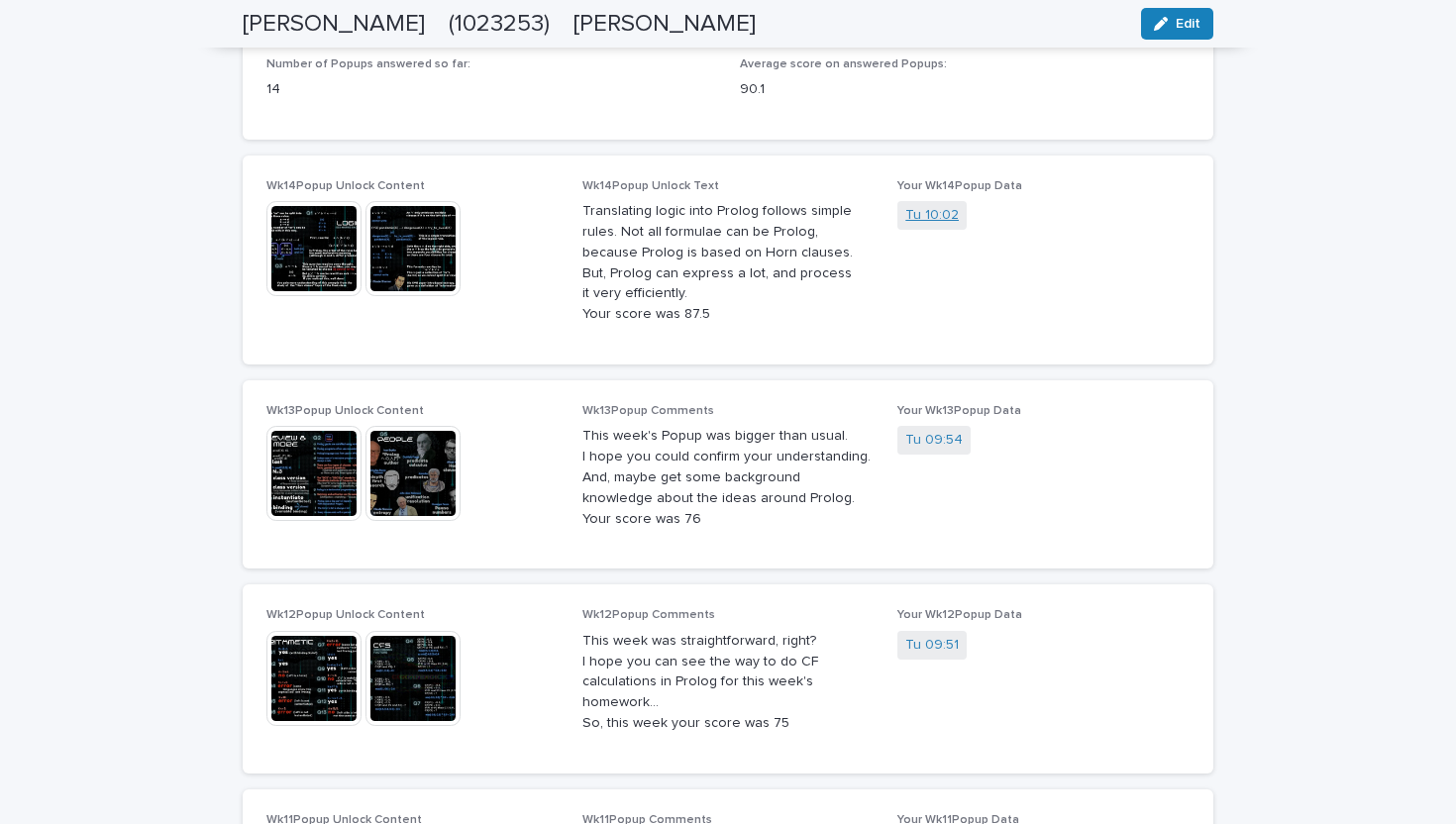 click on "Tu 10:02" at bounding box center [932, 215] 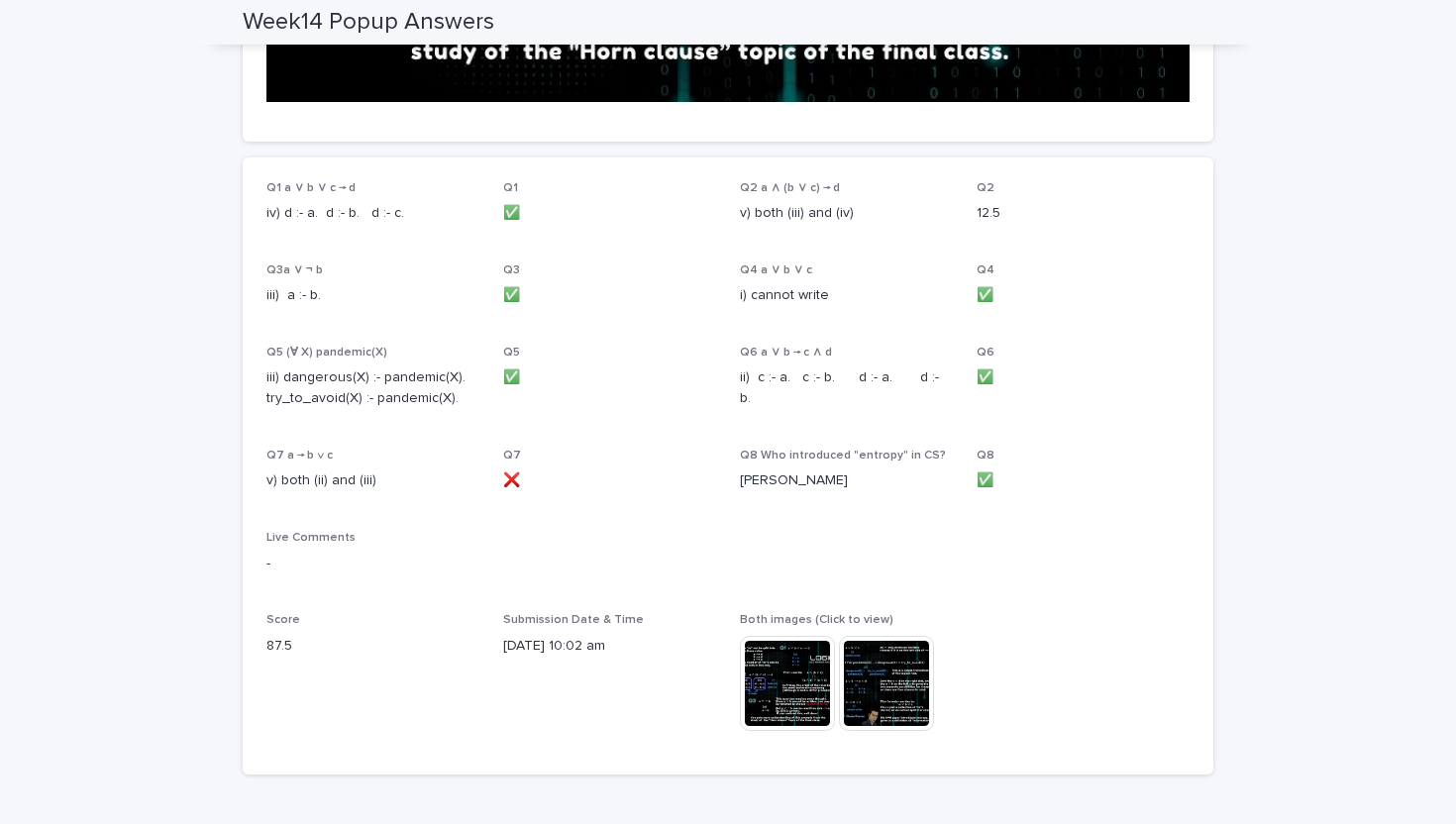 scroll, scrollTop: 983, scrollLeft: 0, axis: vertical 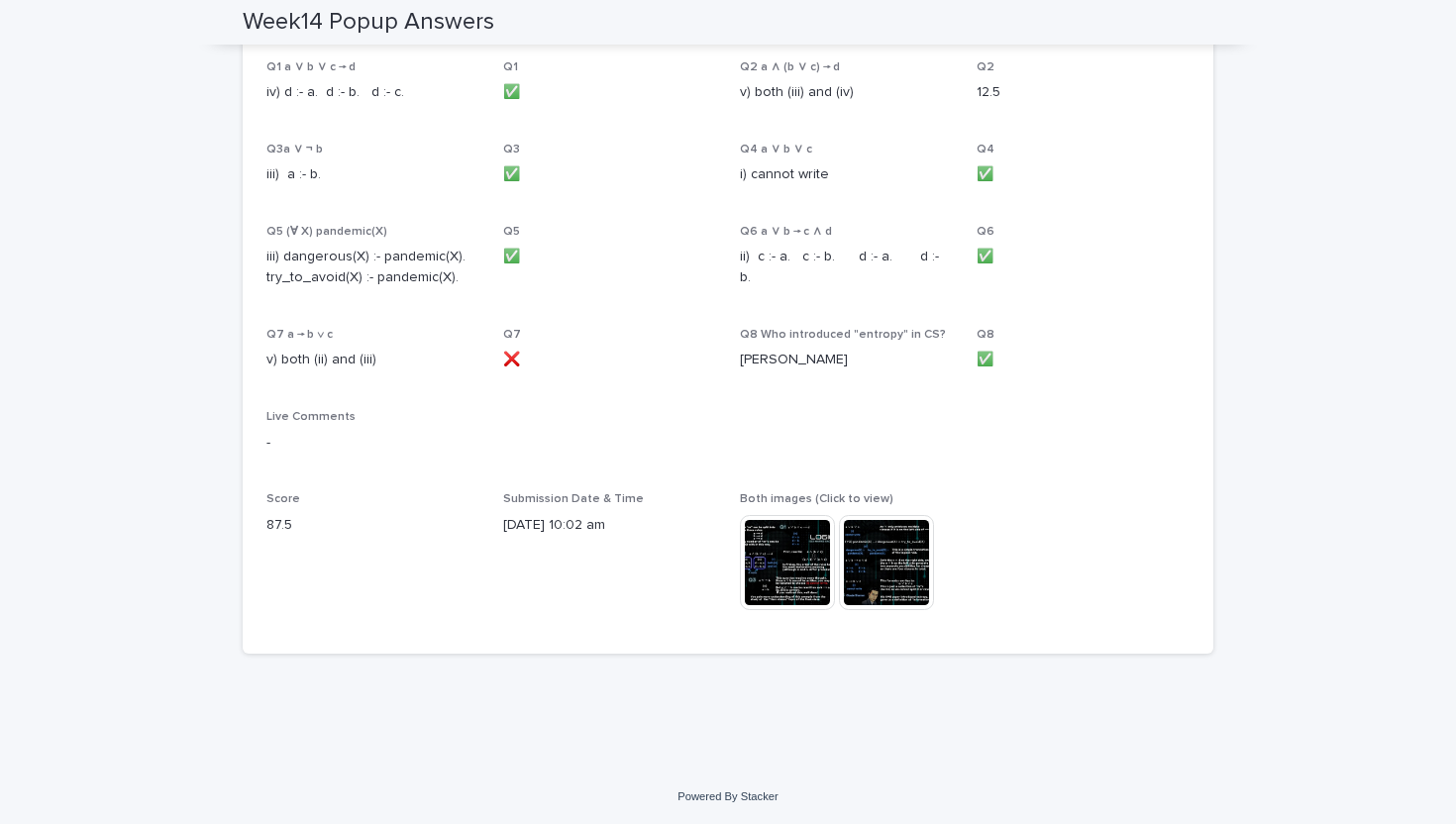 click at bounding box center (787, 563) 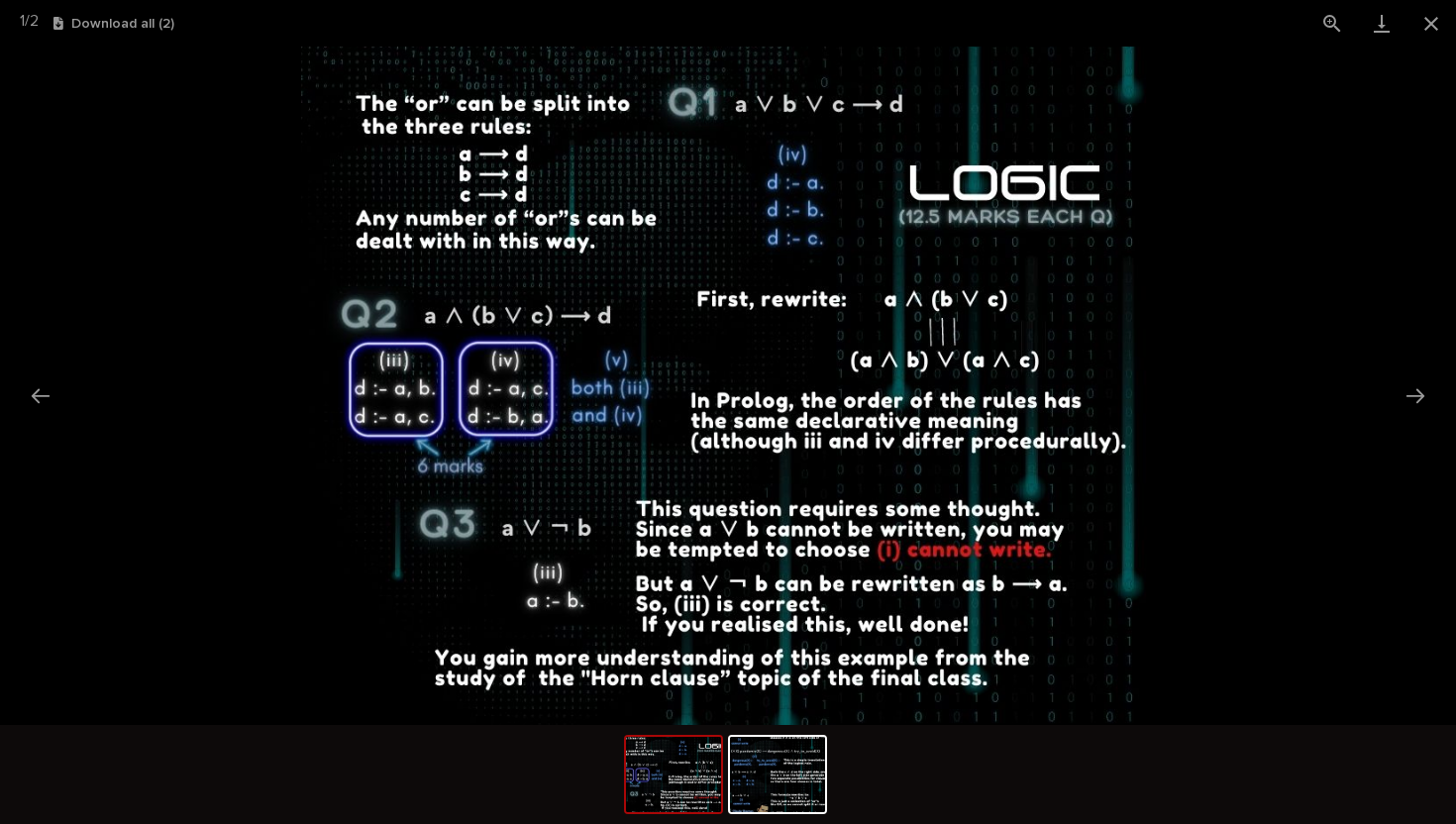 scroll, scrollTop: 0, scrollLeft: 0, axis: both 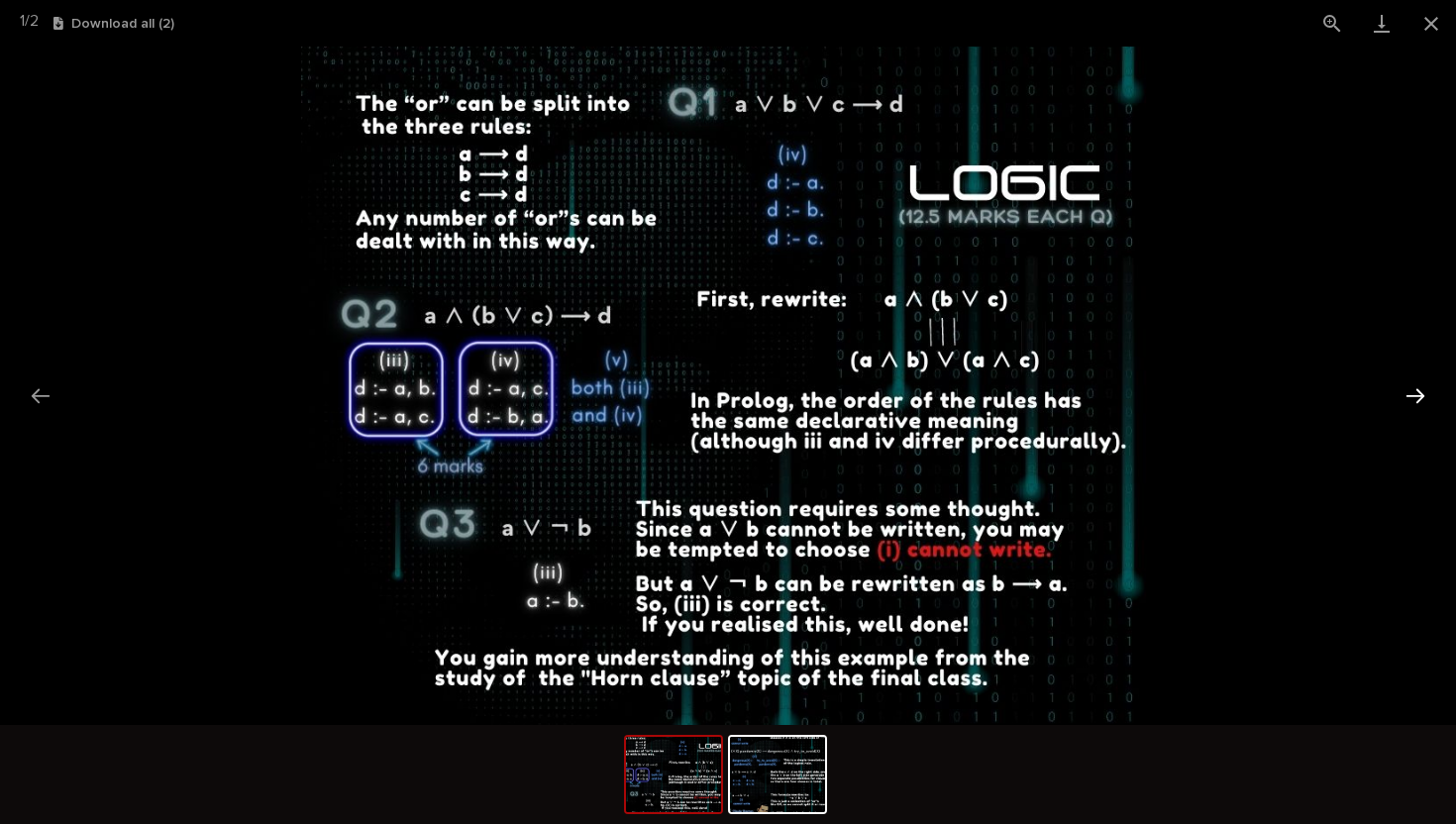 click at bounding box center [1415, 395] 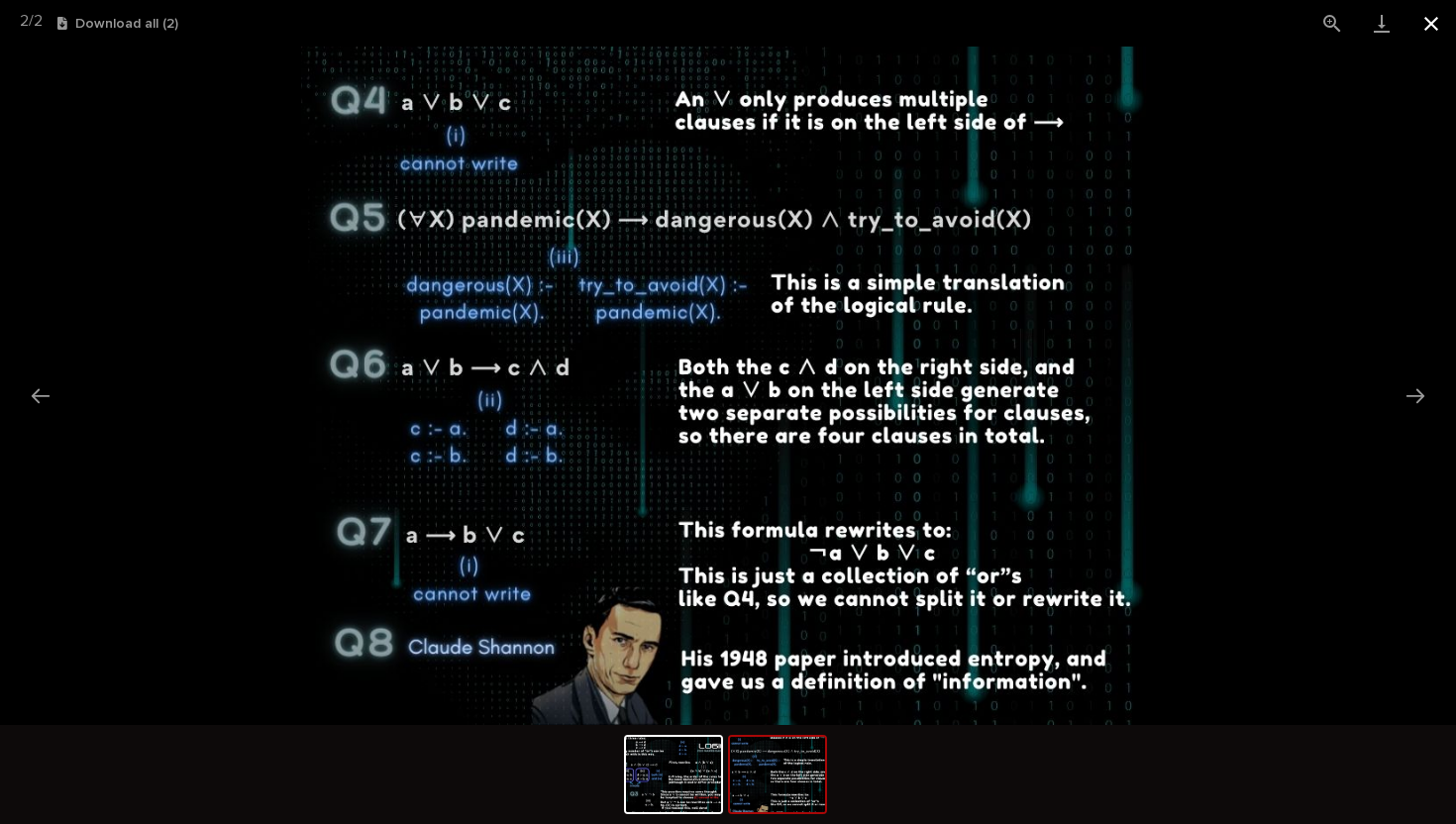 click at bounding box center [1431, 23] 